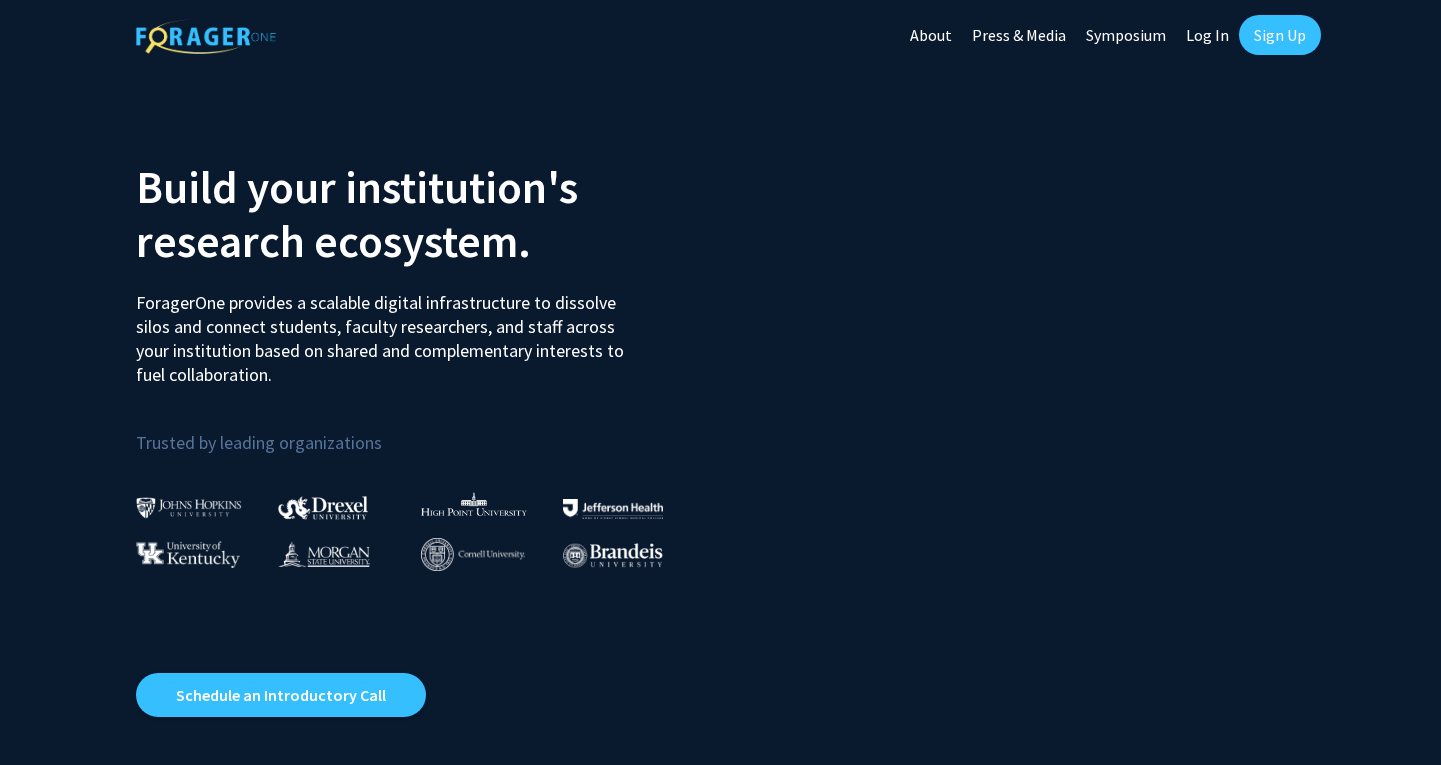 scroll, scrollTop: 0, scrollLeft: 0, axis: both 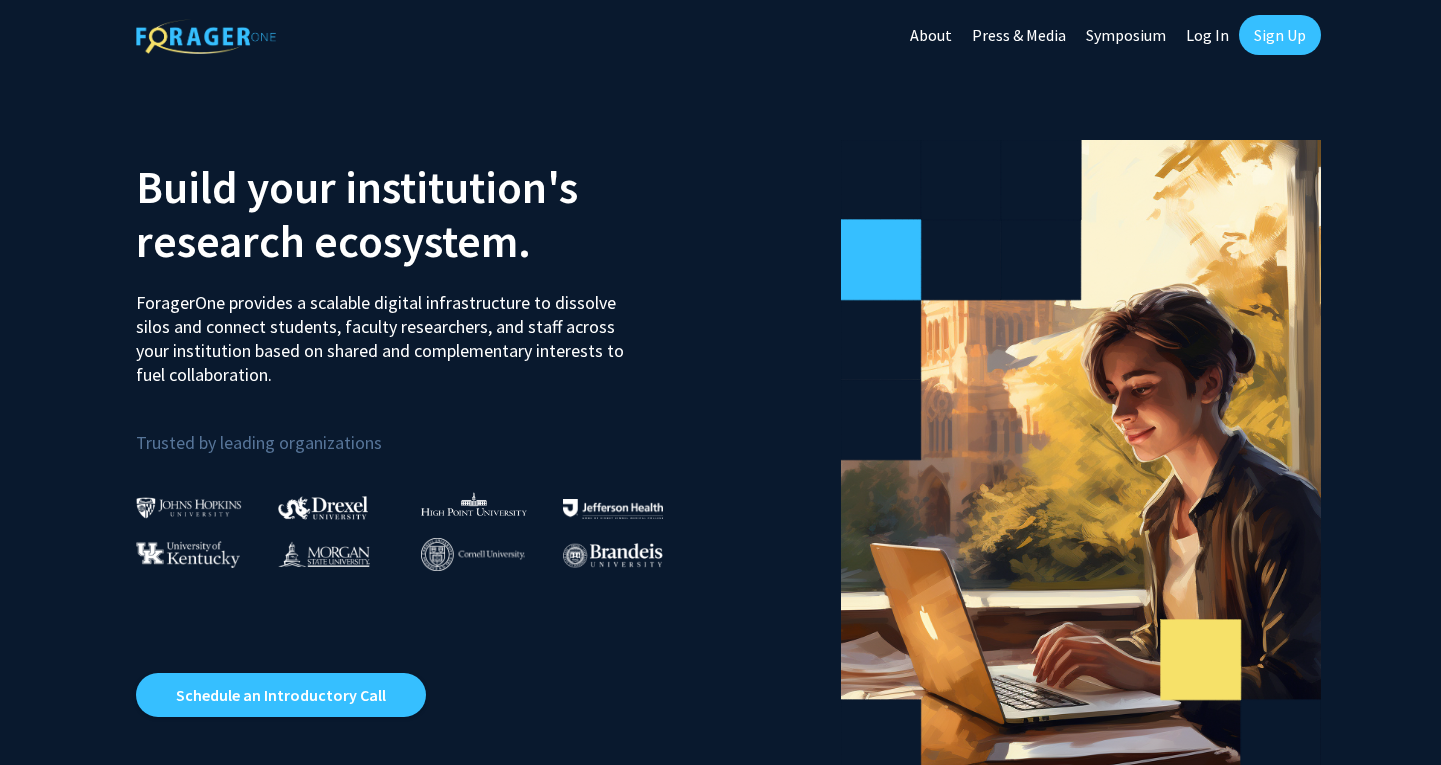 click on "Log In" 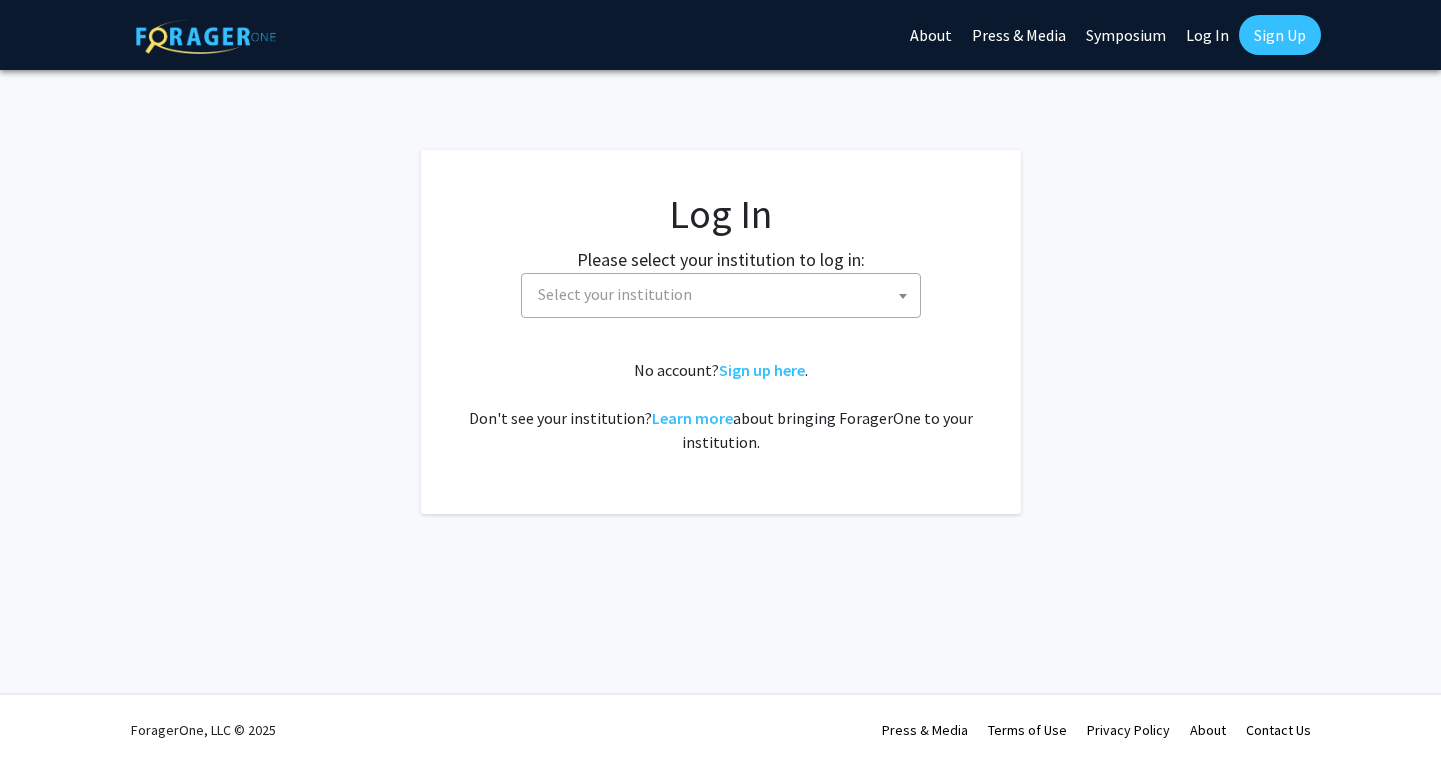 click on "Select your institution" at bounding box center [725, 294] 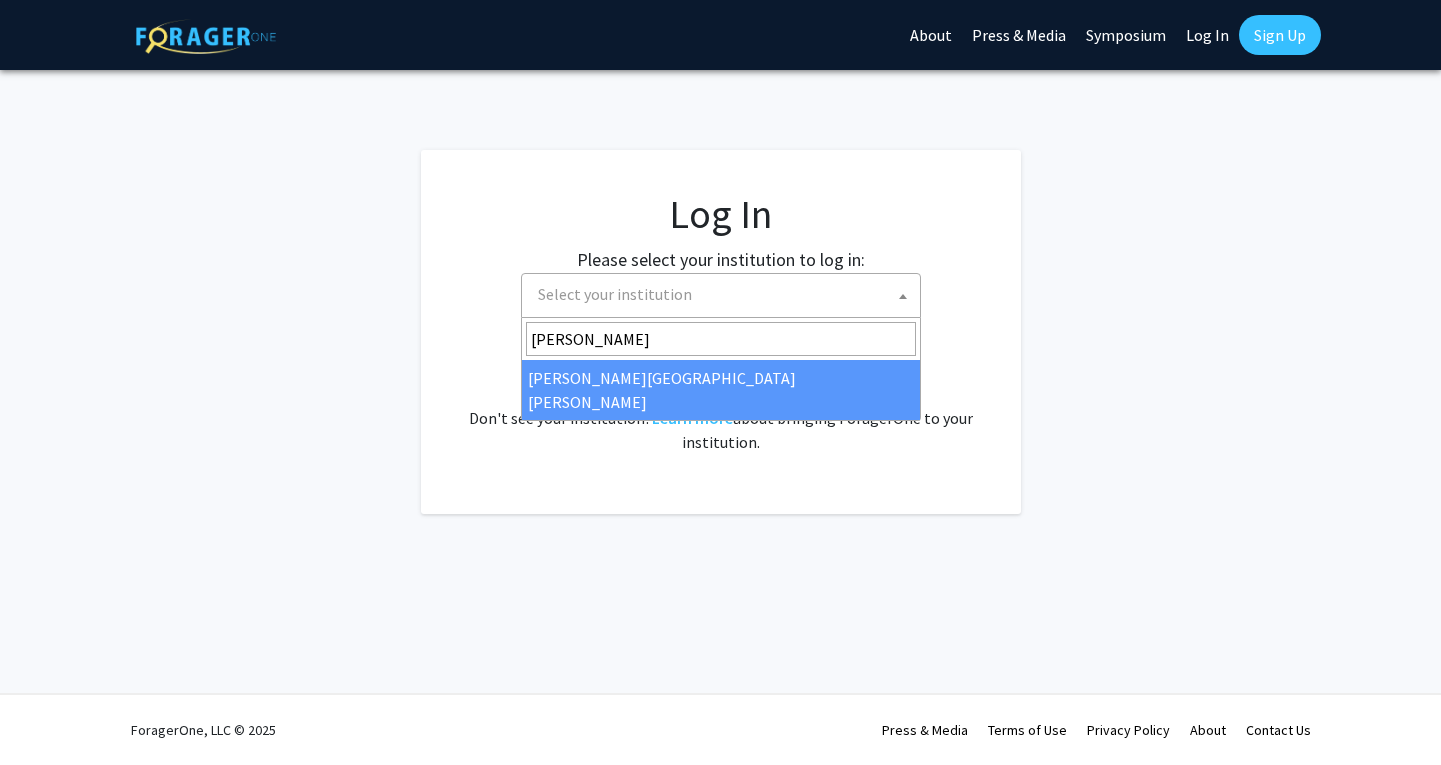 type on "john" 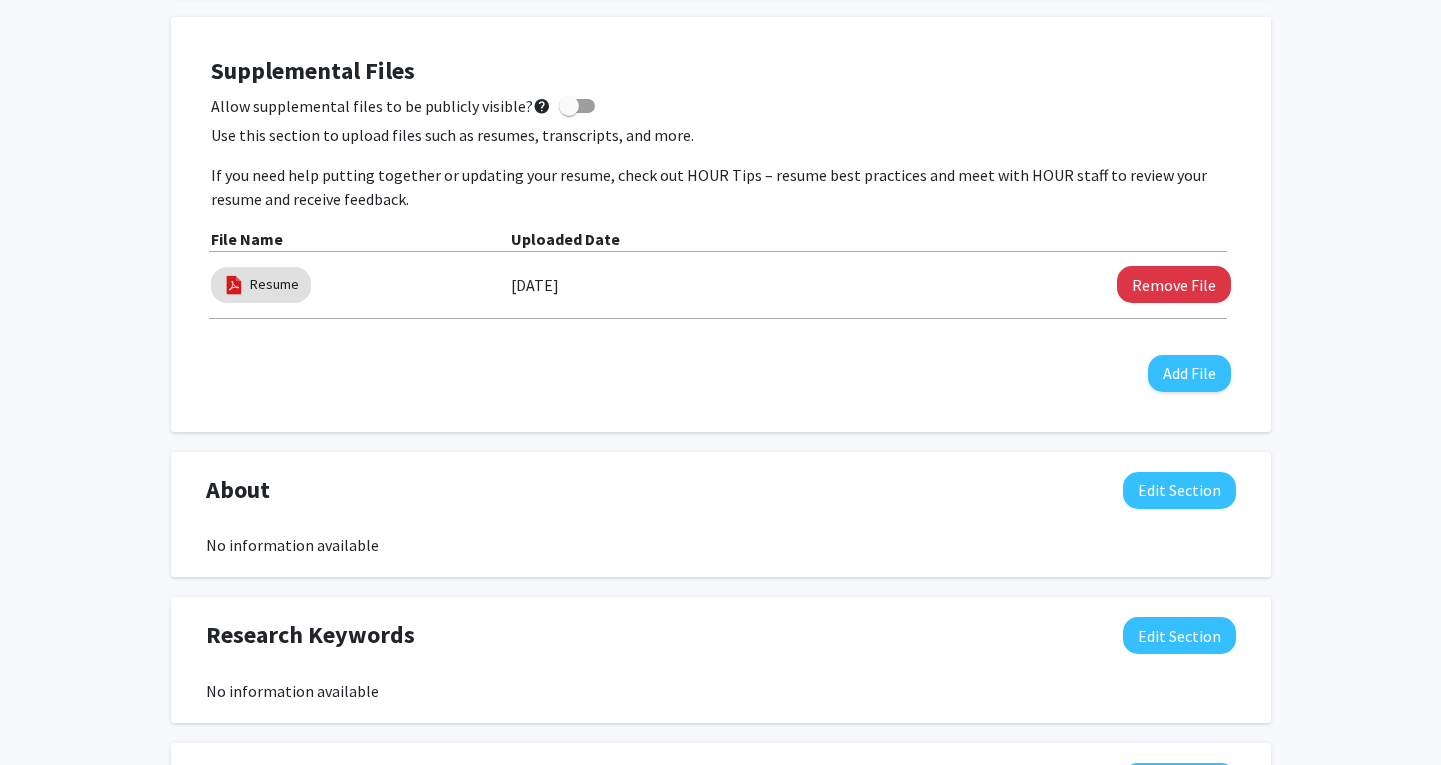 scroll, scrollTop: 628, scrollLeft: 0, axis: vertical 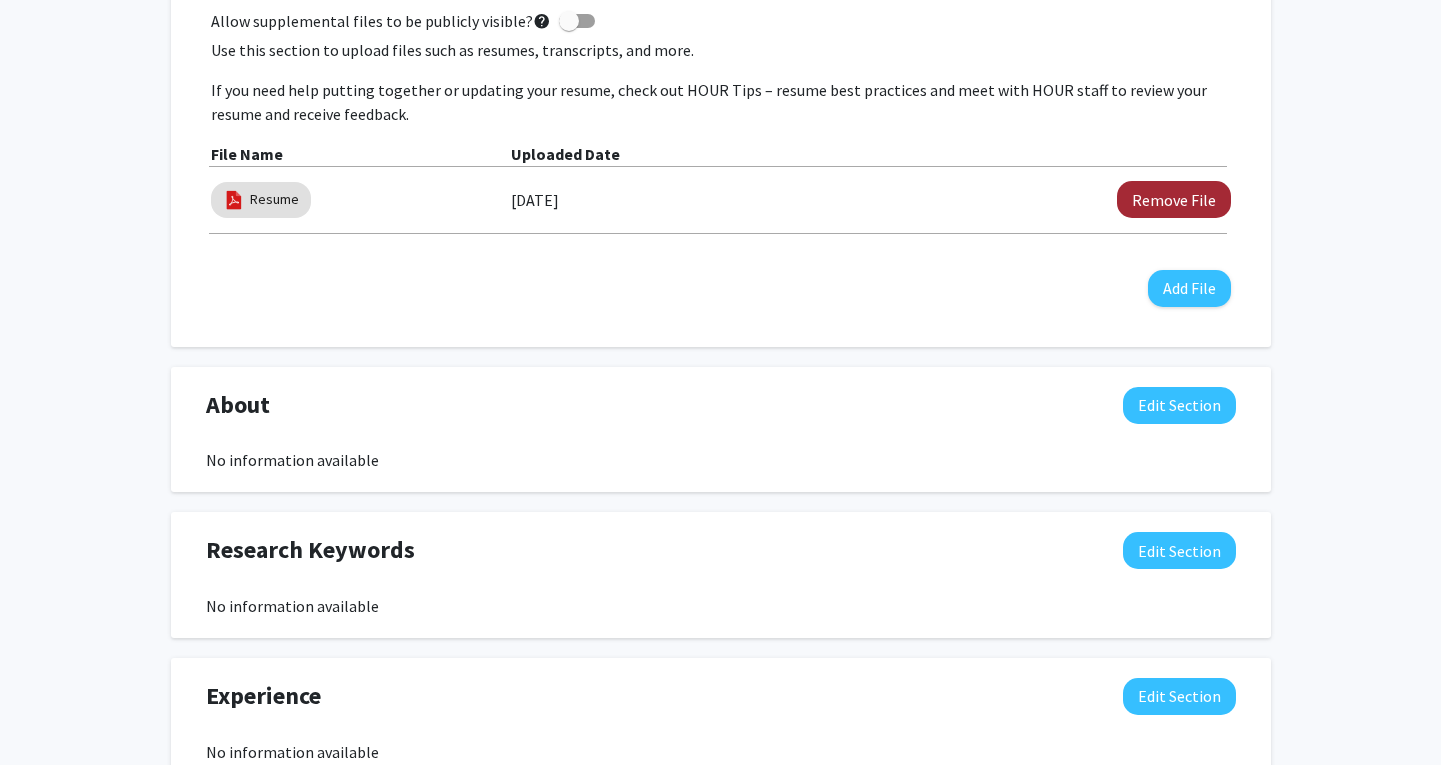 click on "Remove File" 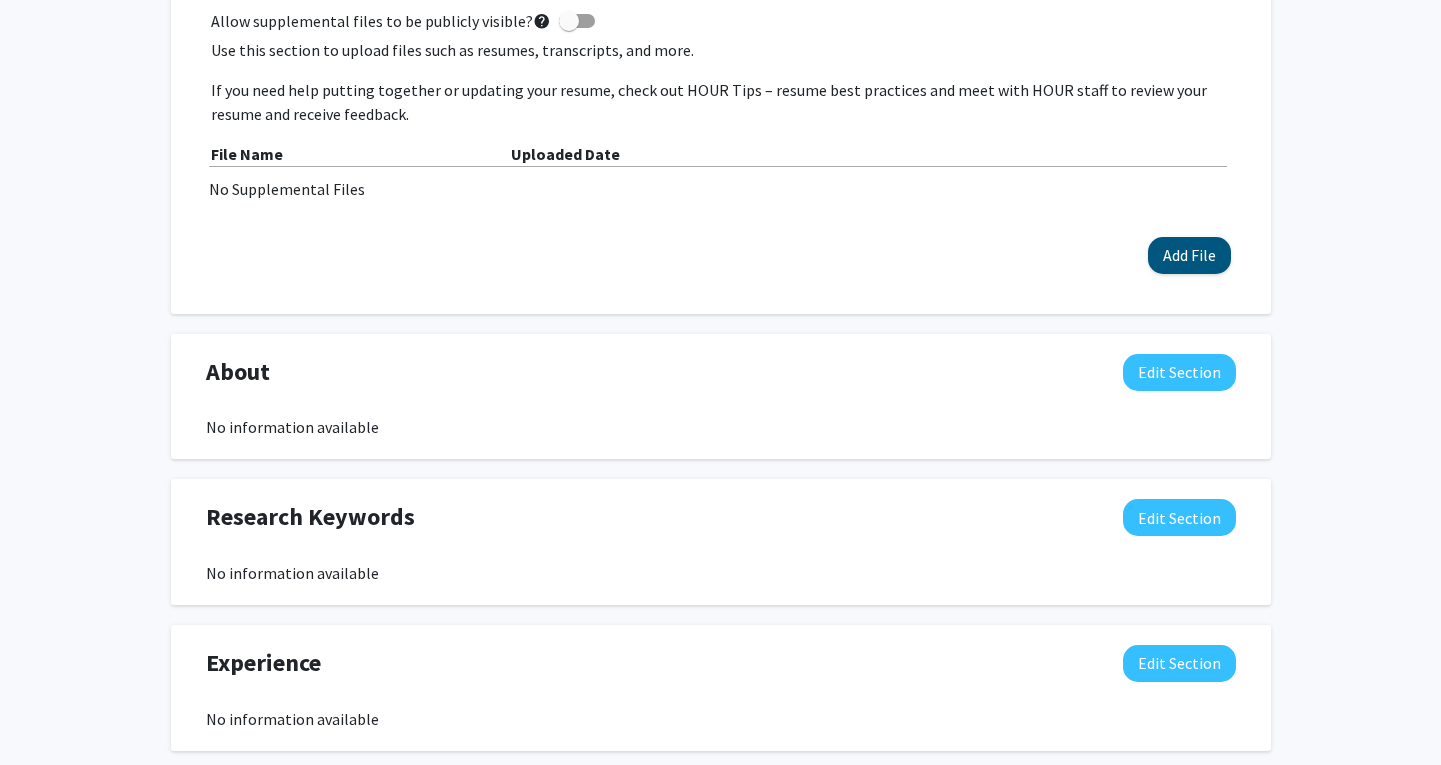 click on "Add File" 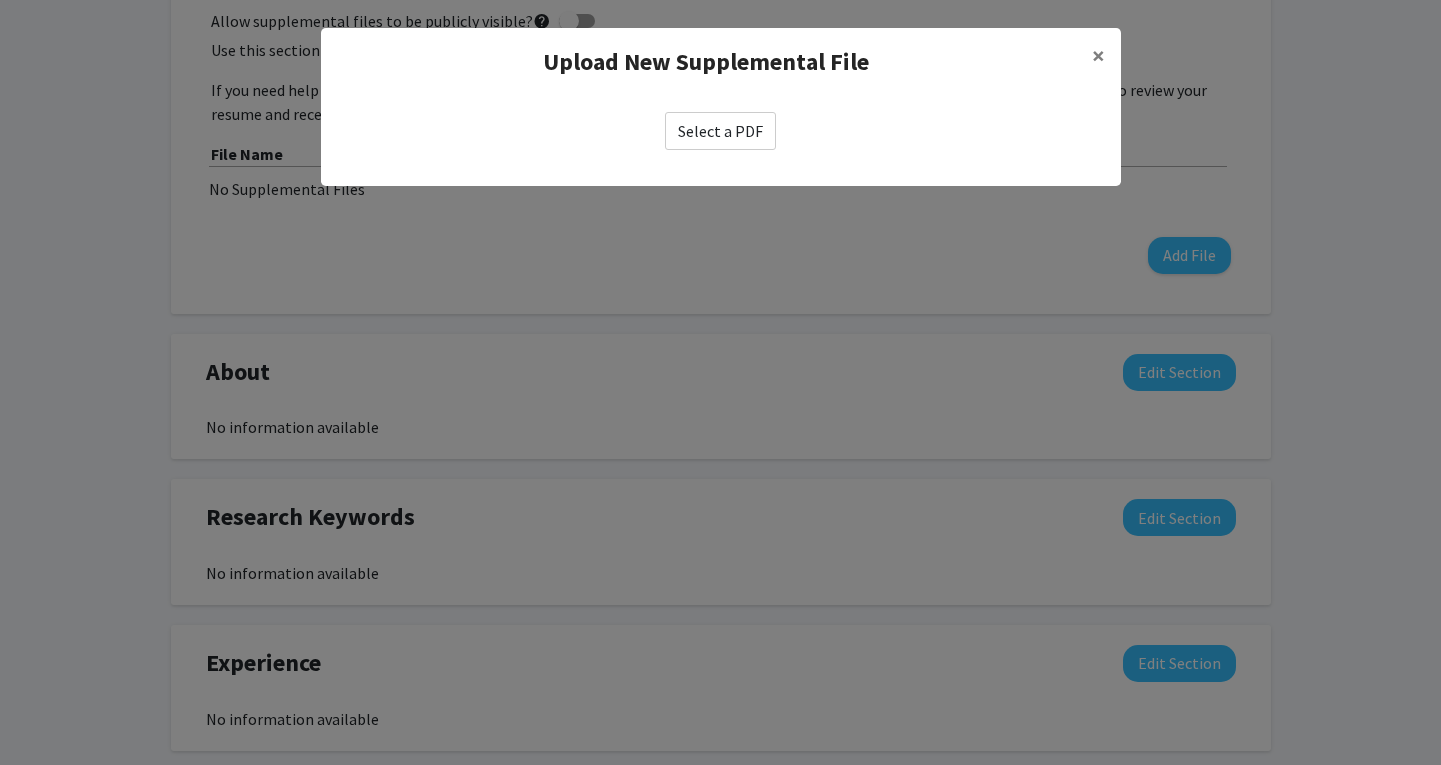 click on "Select a PDF" 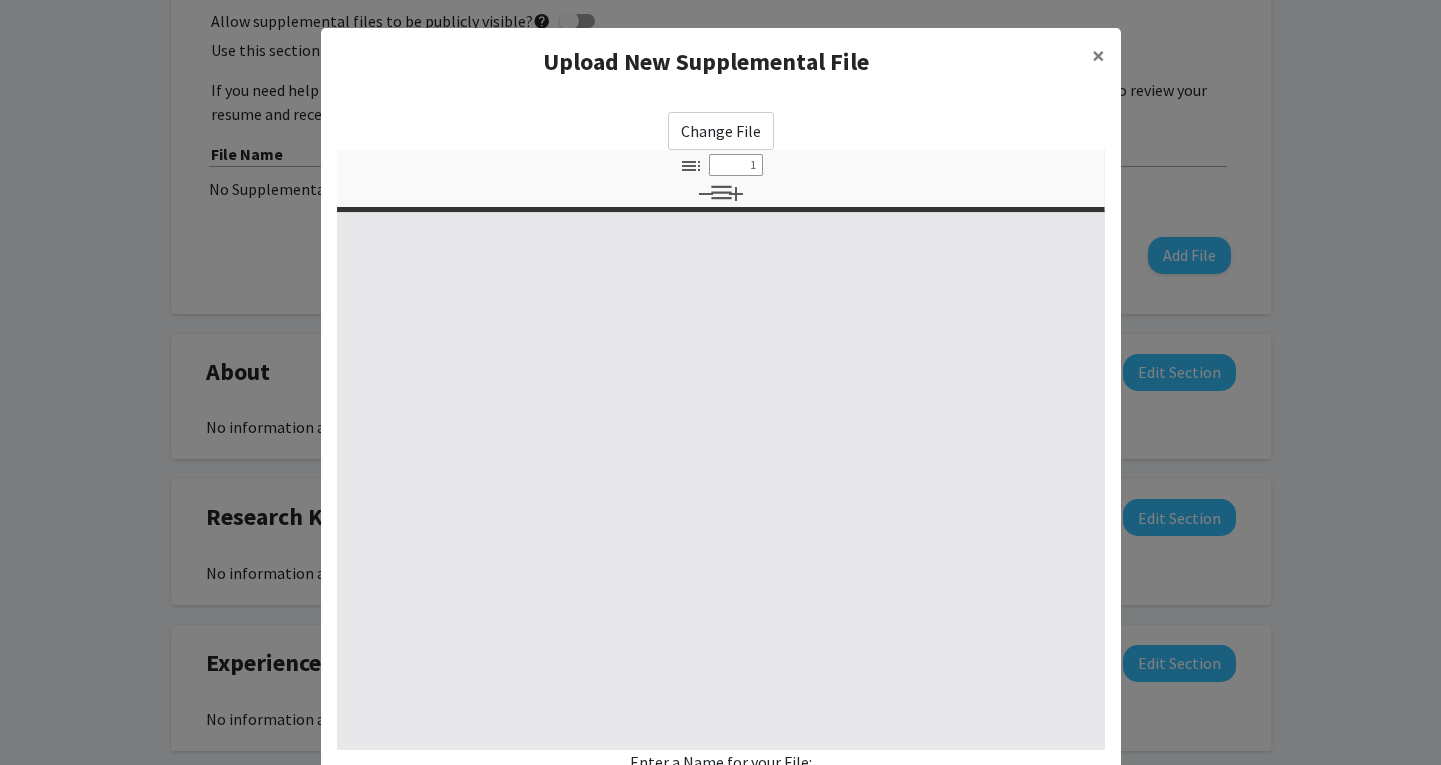 select on "custom" 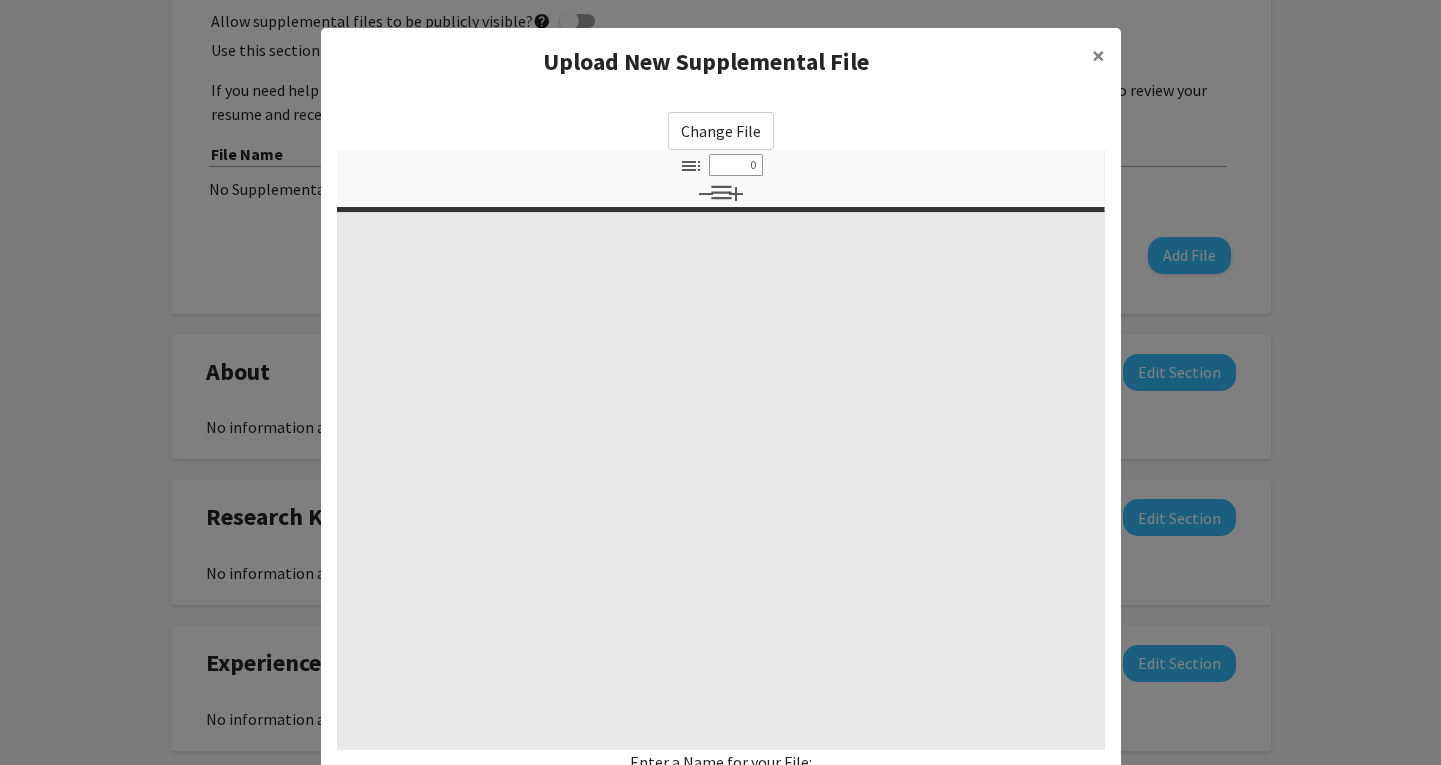 select on "custom" 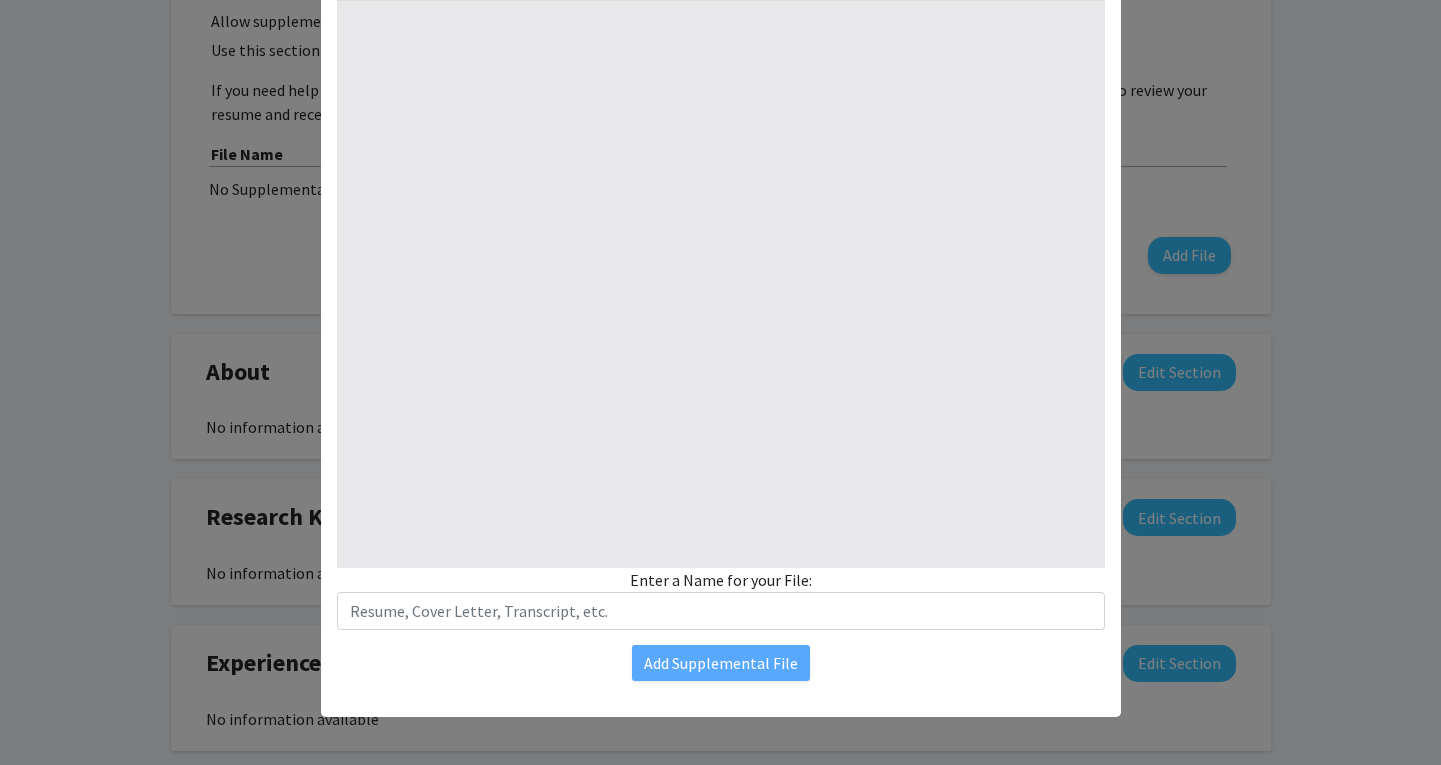 type on "1" 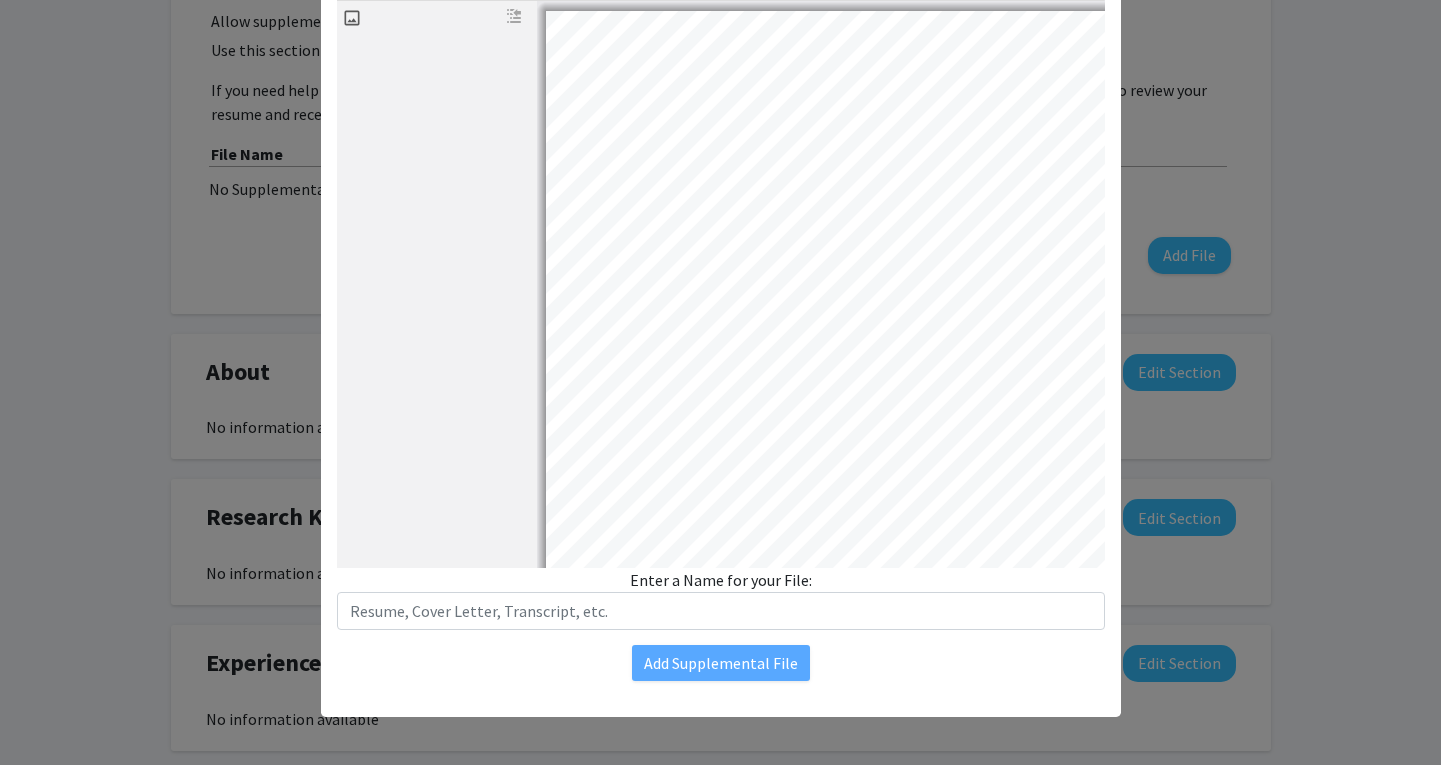 select on "auto" 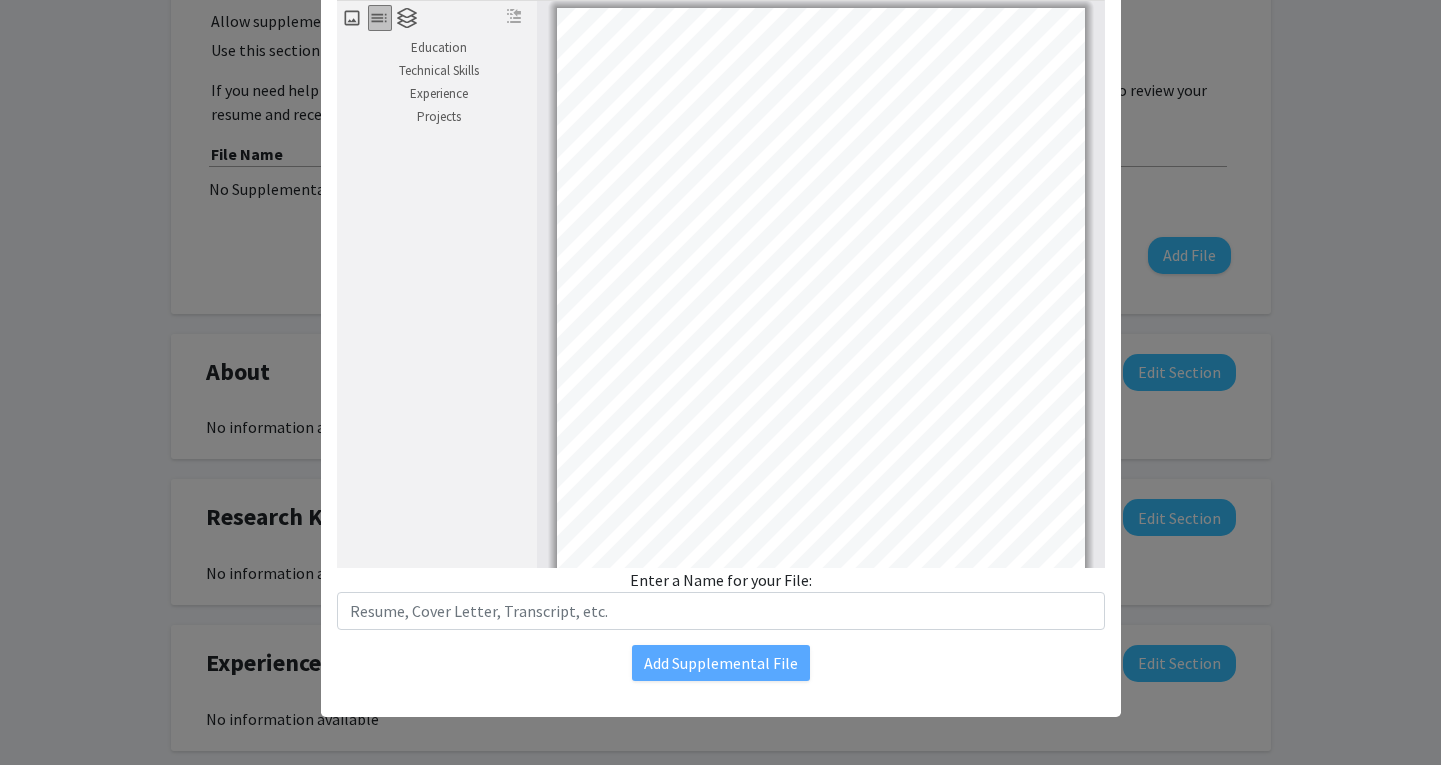 scroll, scrollTop: 182, scrollLeft: 0, axis: vertical 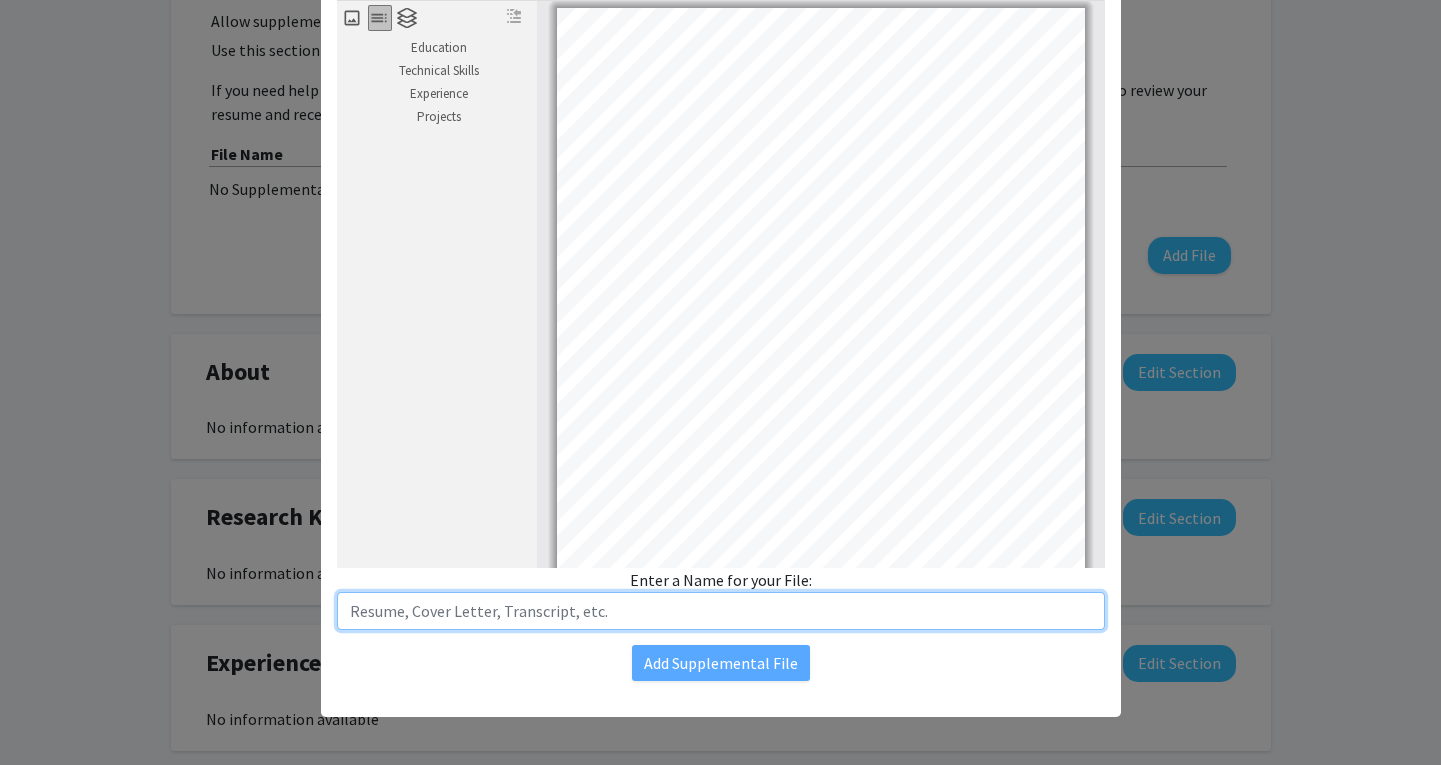 click at bounding box center (721, 611) 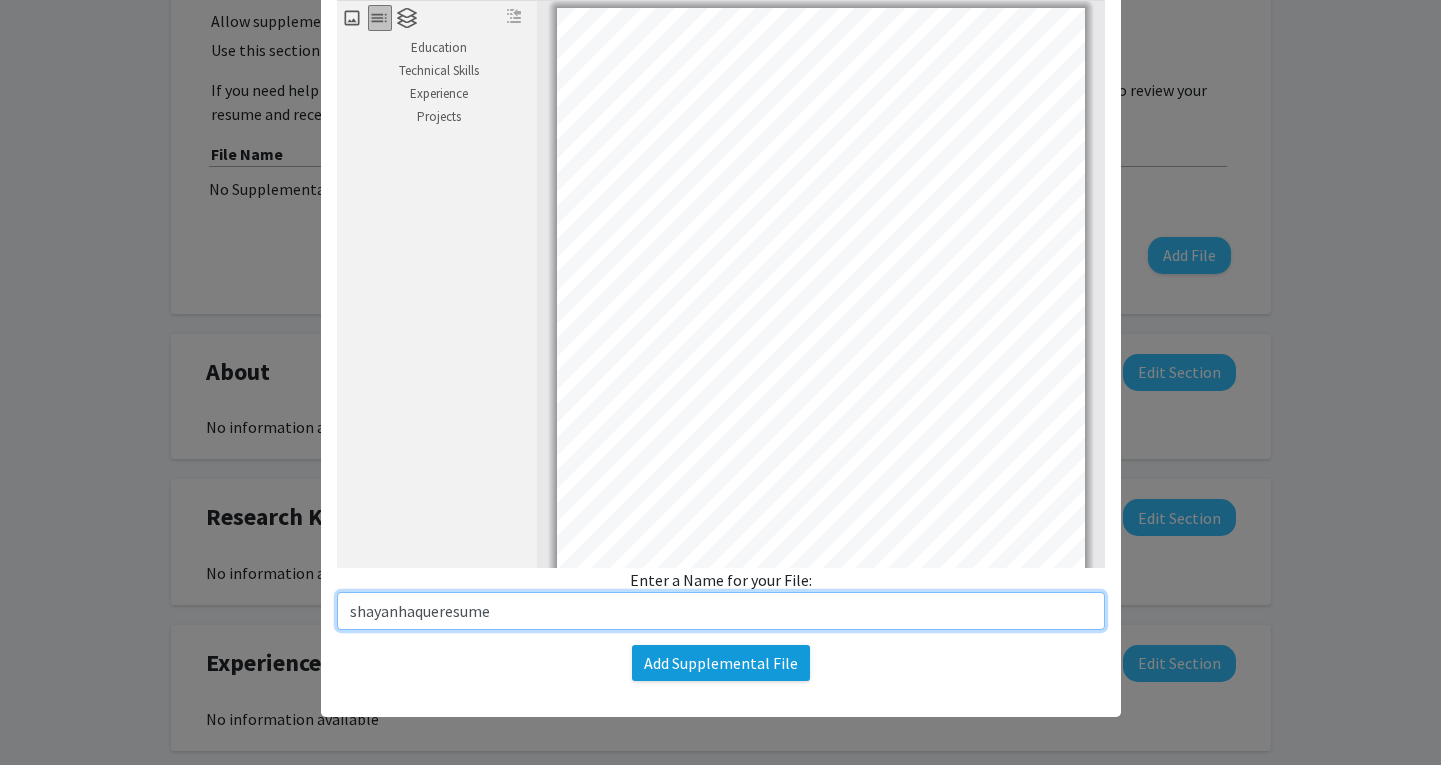 type on "shayanhaqueresume" 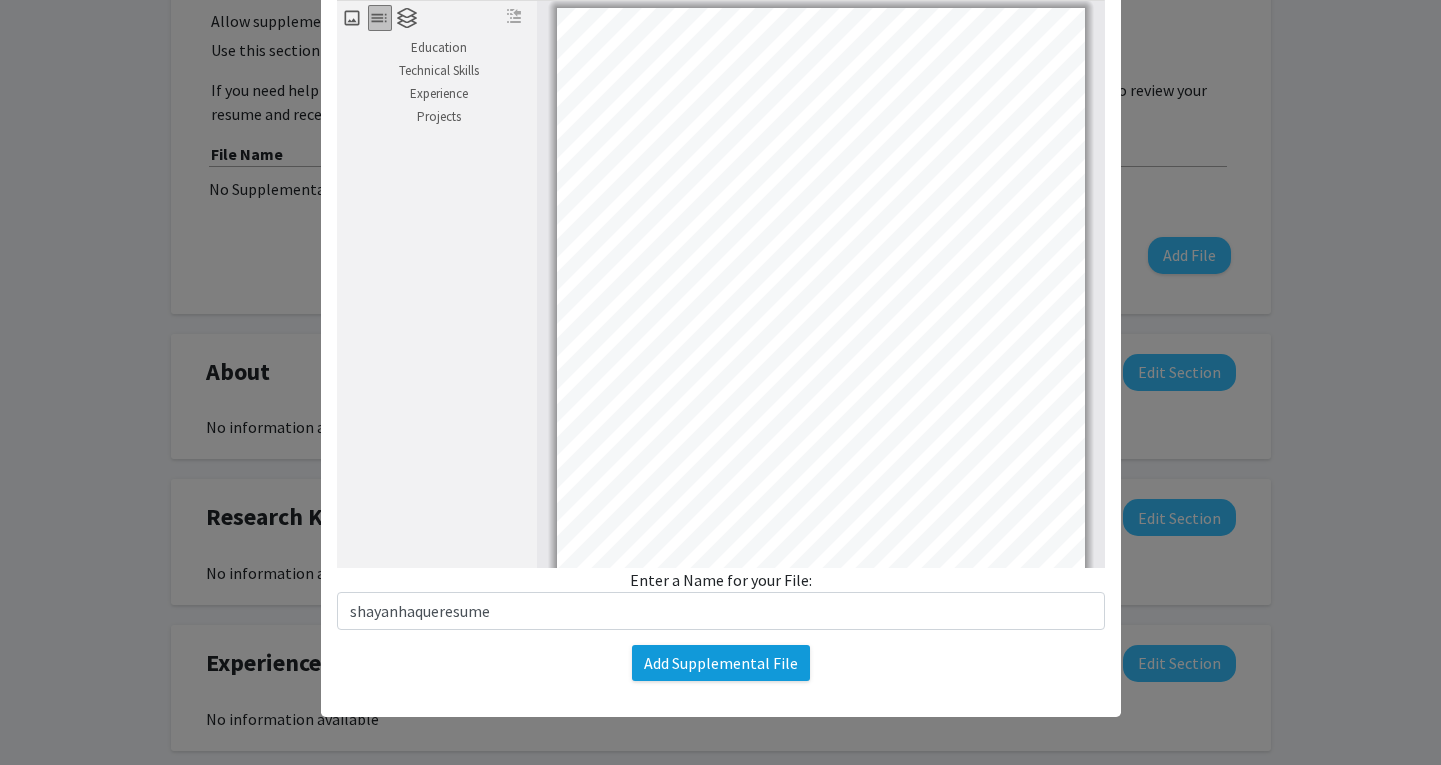 click on "Add Supplemental File" 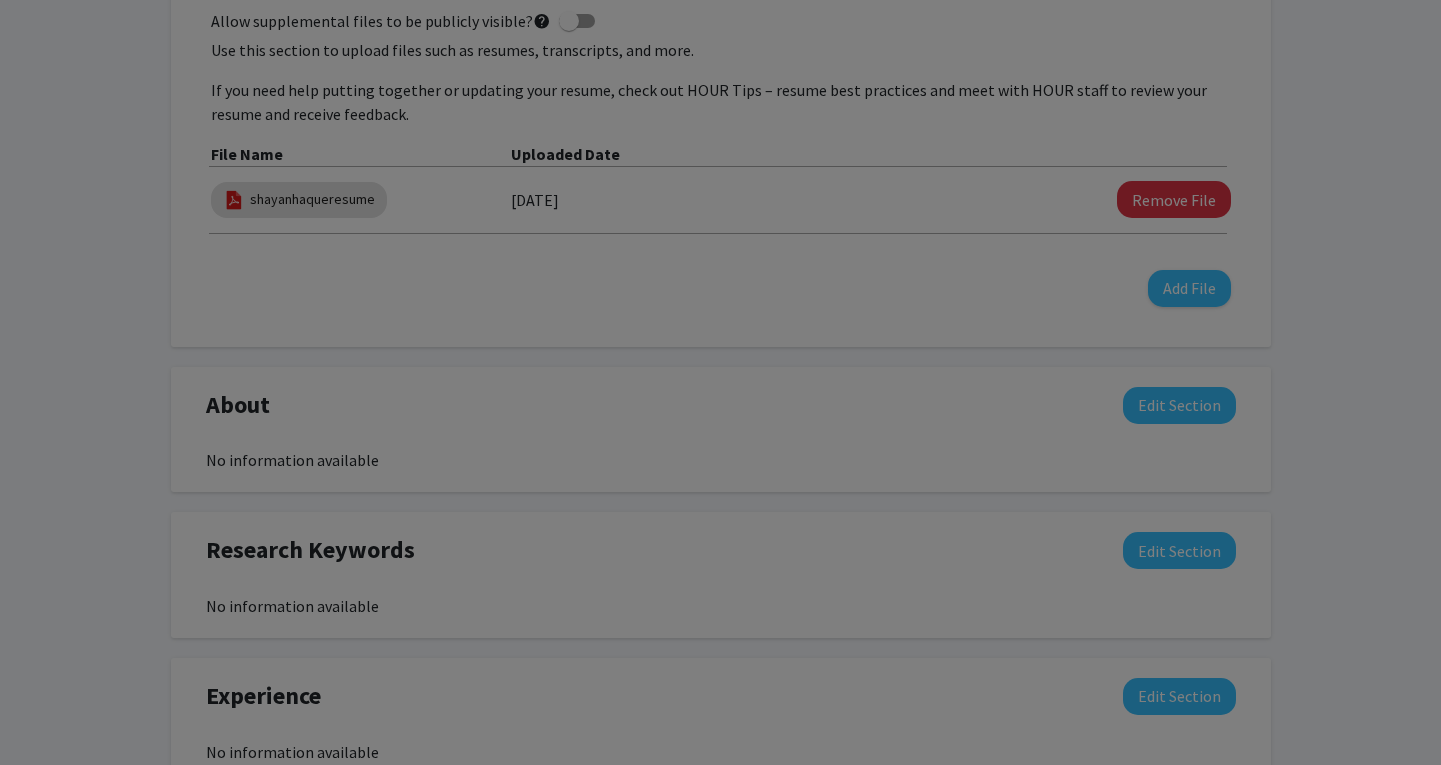 scroll, scrollTop: 180, scrollLeft: 0, axis: vertical 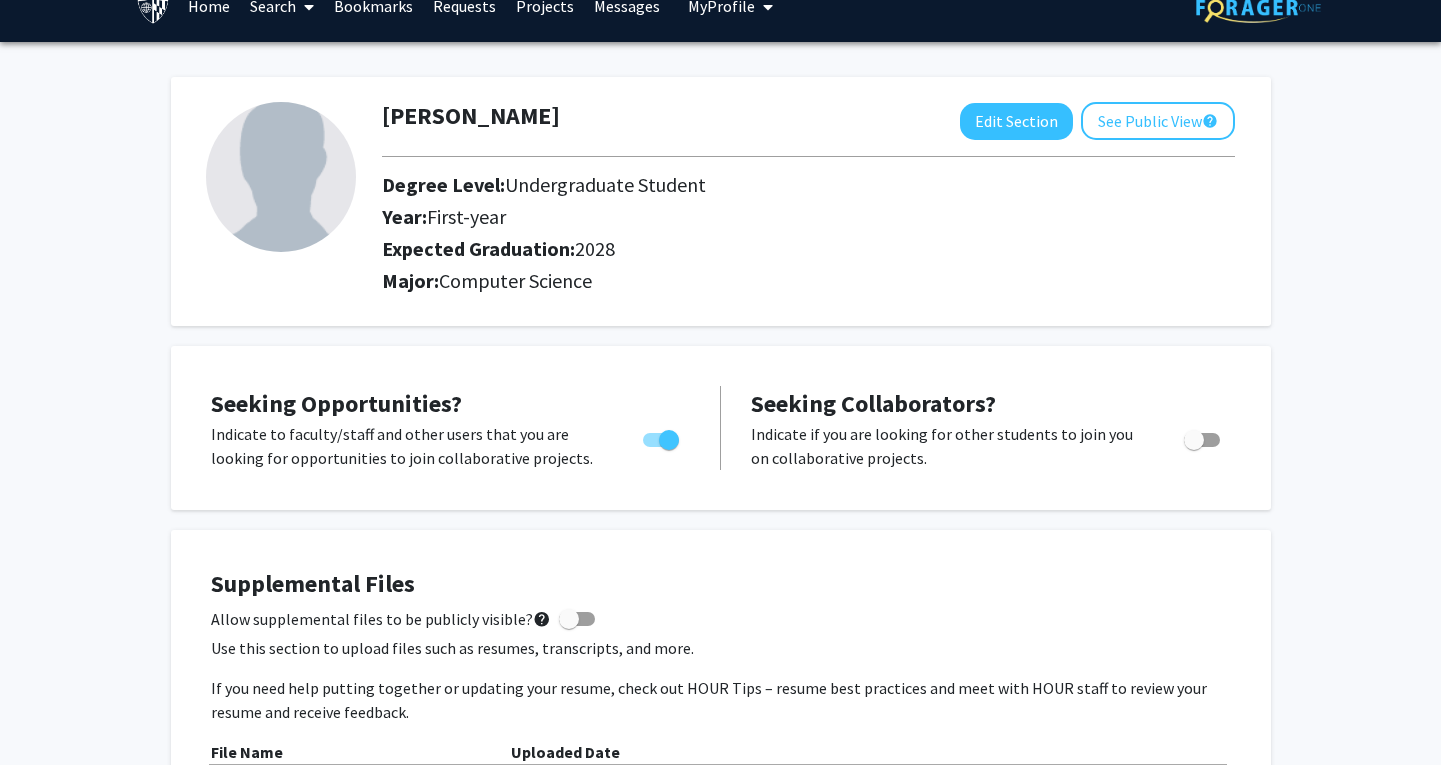 click on "Seeking Opportunities?  Indicate to faculty/staff and other users that you are looking for opportunities to join collaborative projects.    Seeking Collaborators?  Indicate if you are looking for other students to join you on collaborative projects." 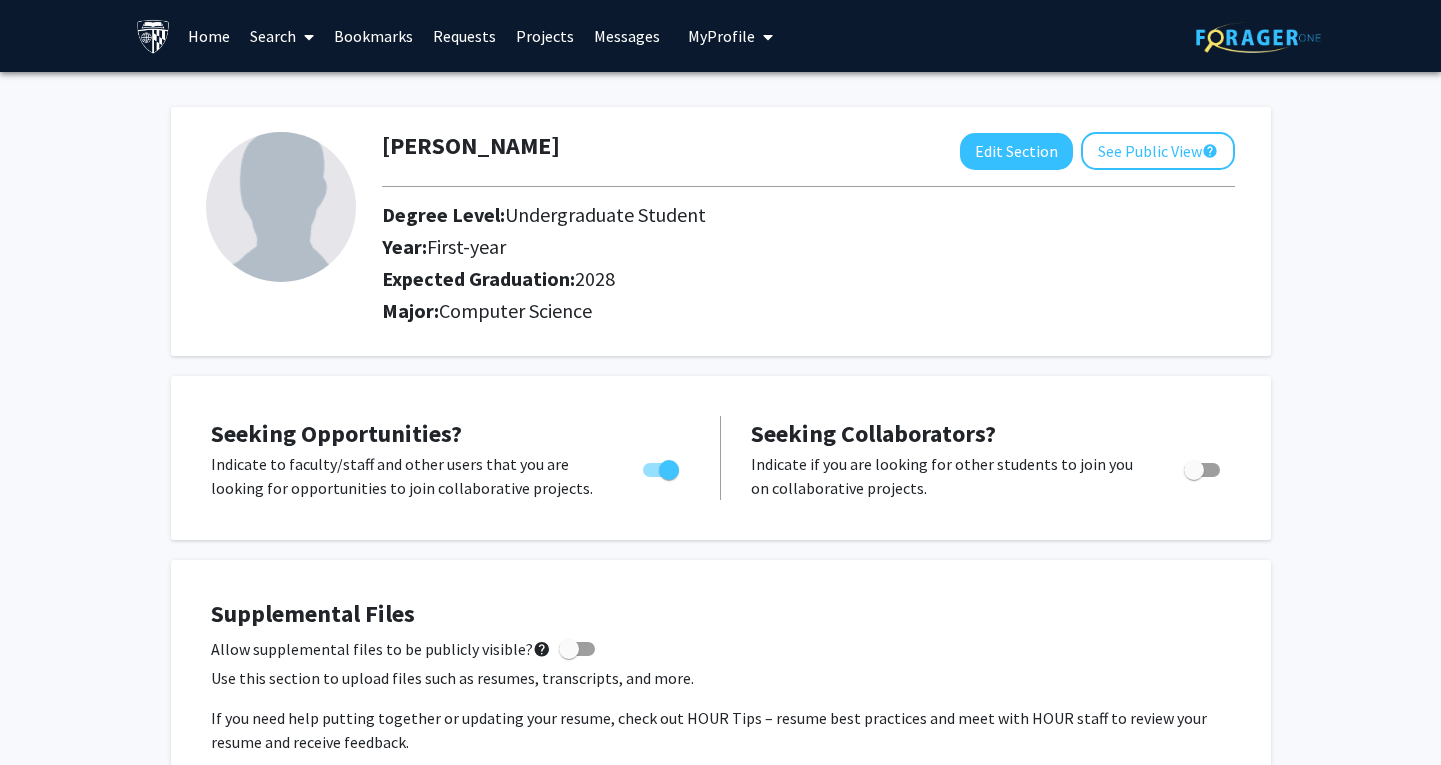 scroll, scrollTop: -1, scrollLeft: 0, axis: vertical 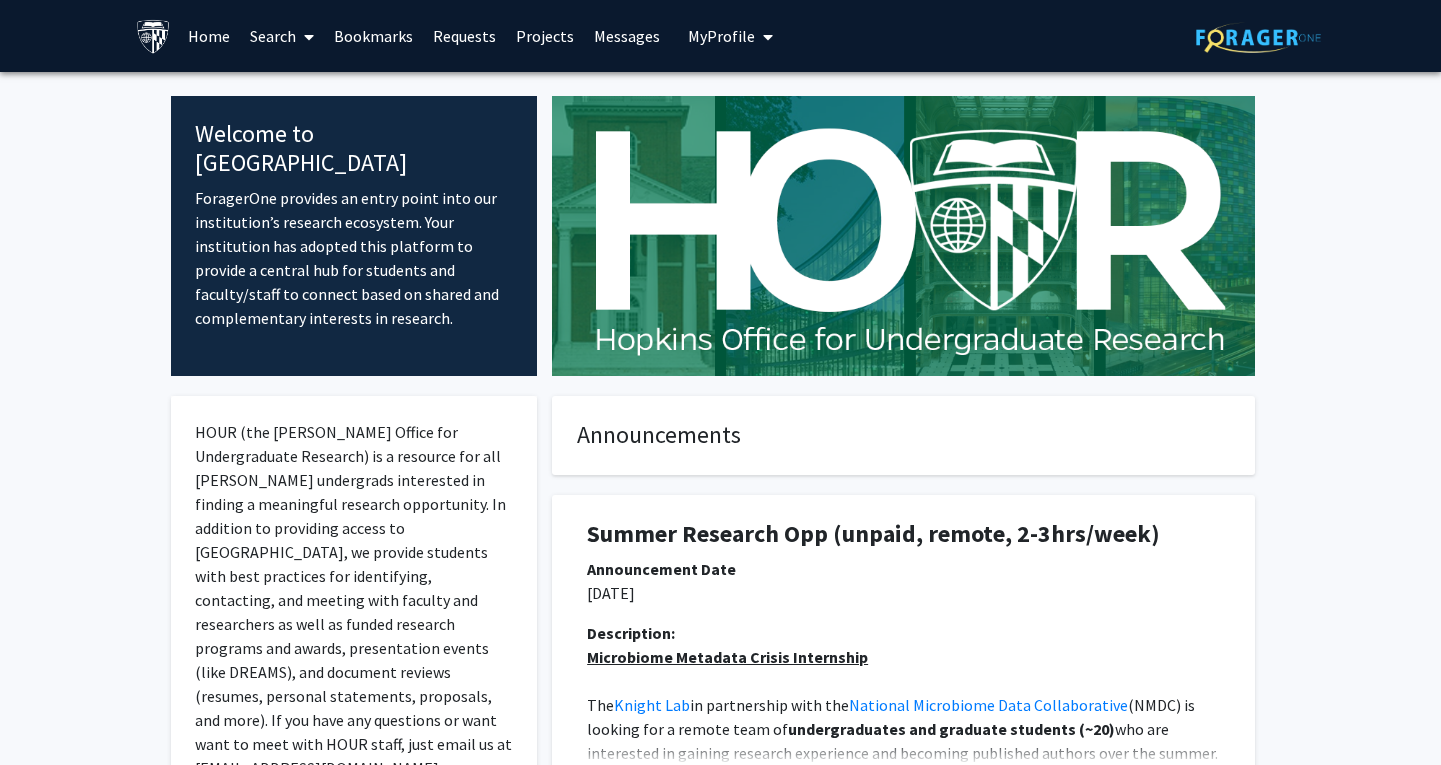 click on "Search" at bounding box center (282, 36) 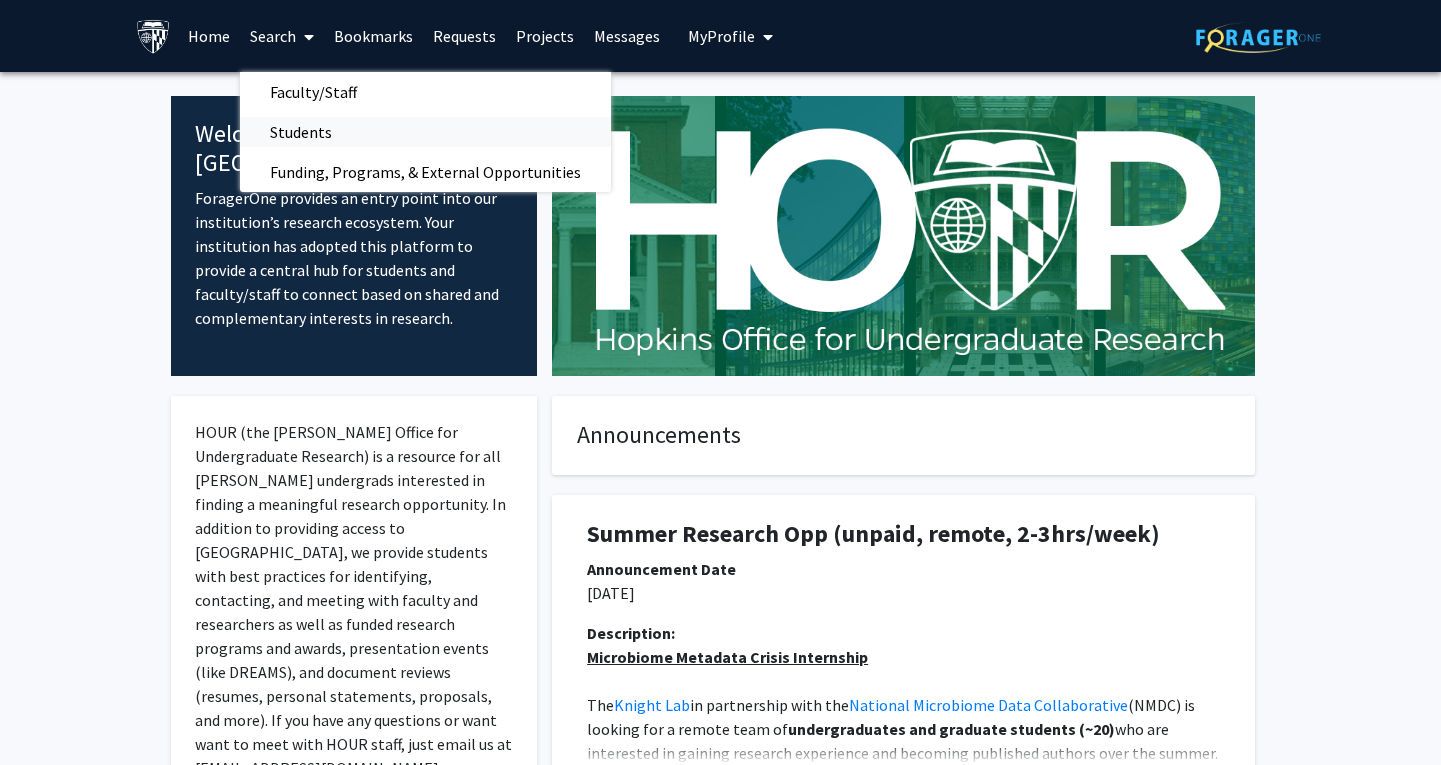 click on "Students" at bounding box center [301, 132] 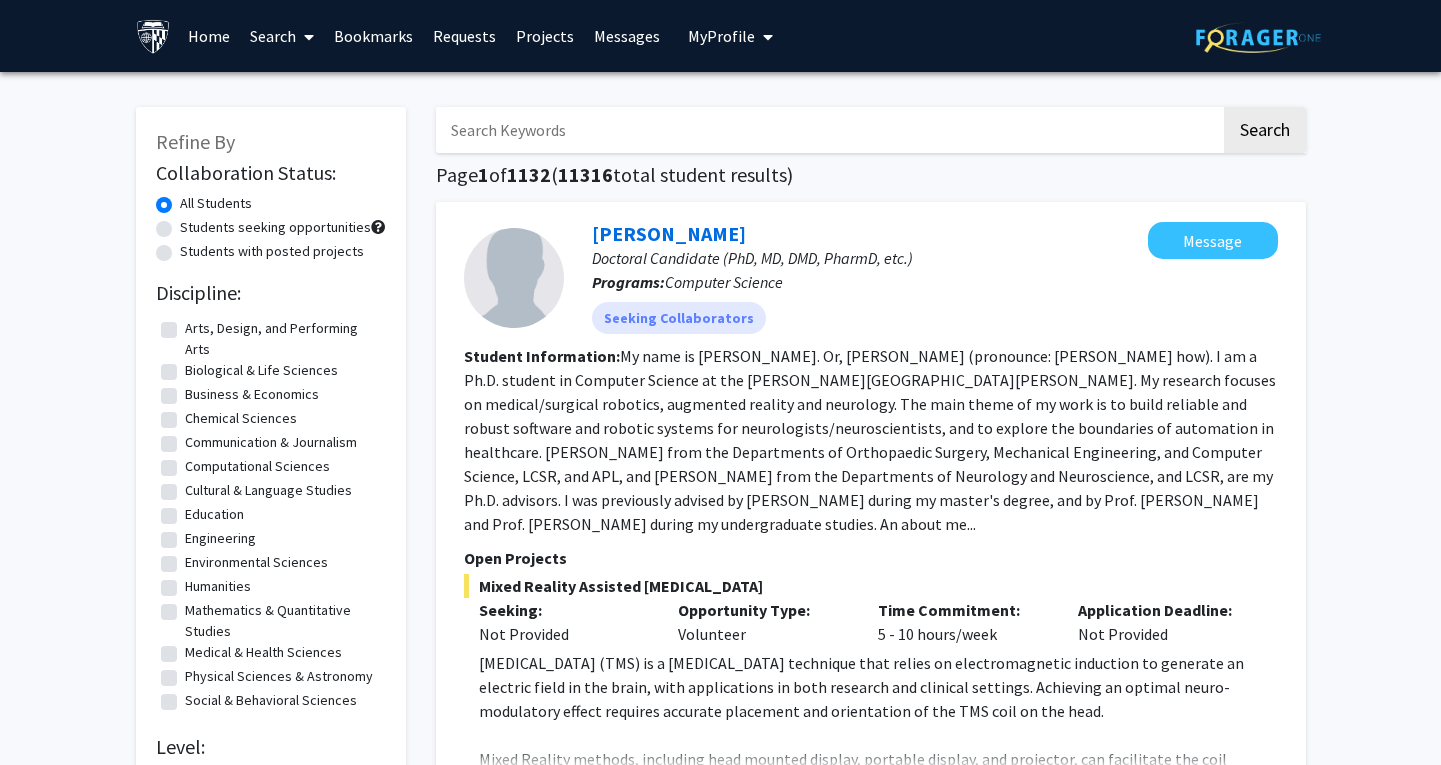 click at bounding box center [305, 37] 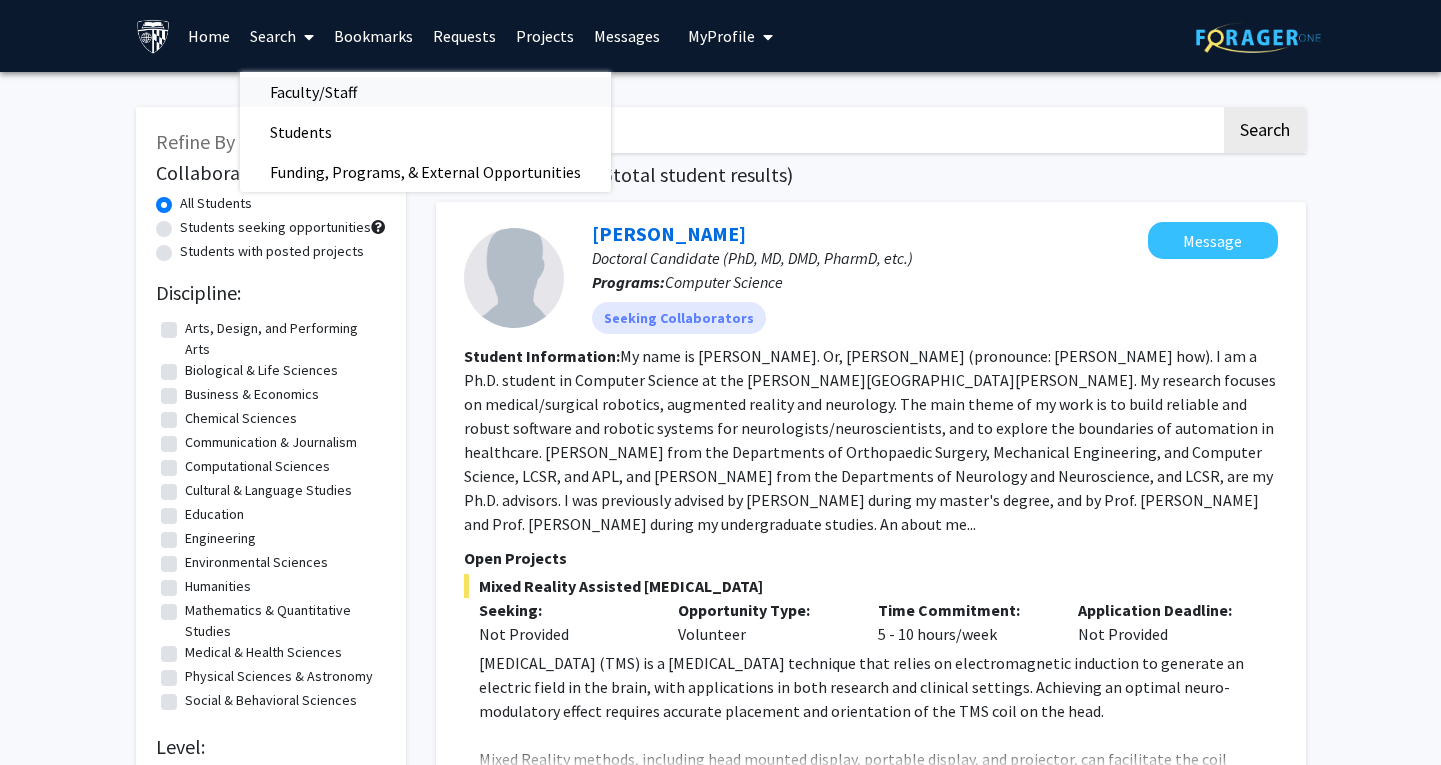click on "Faculty/Staff" at bounding box center [313, 92] 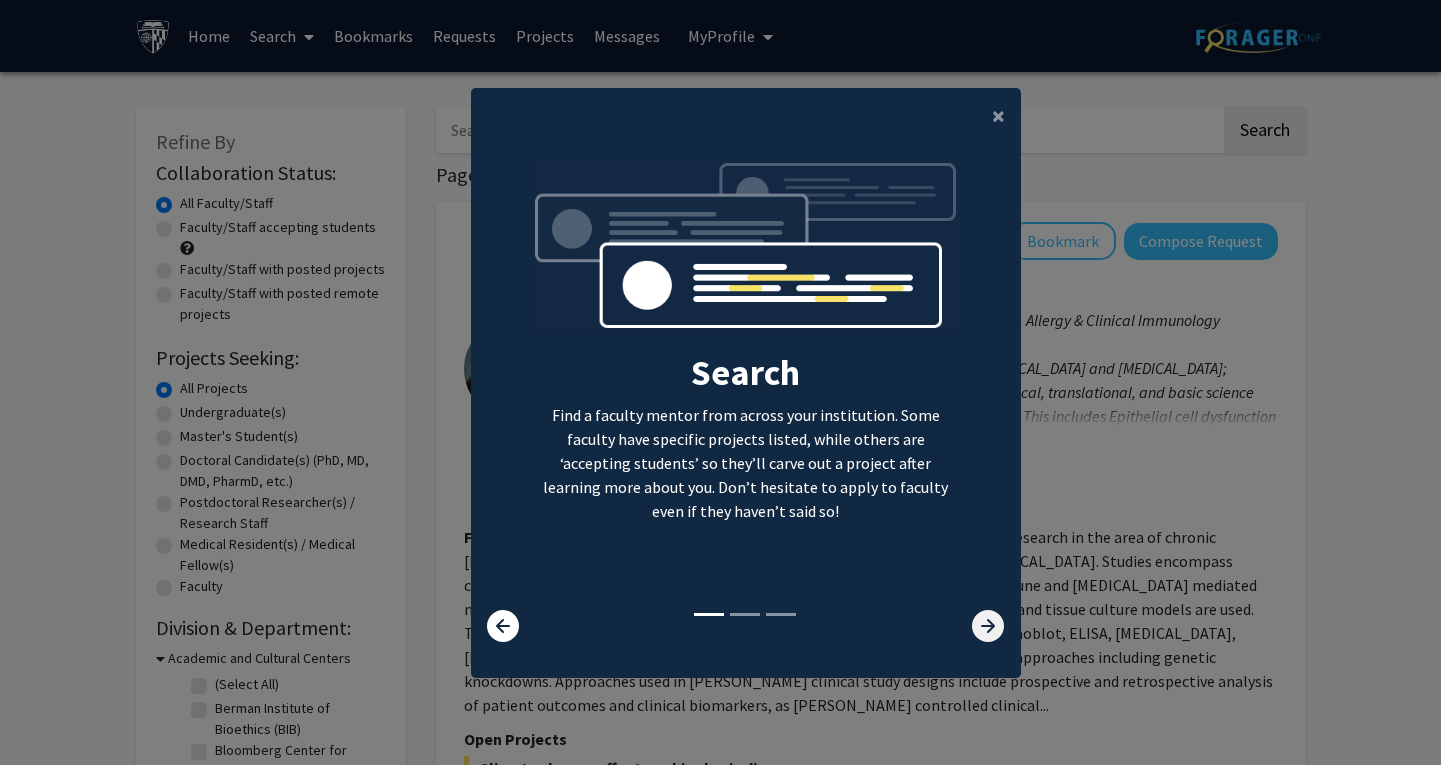click 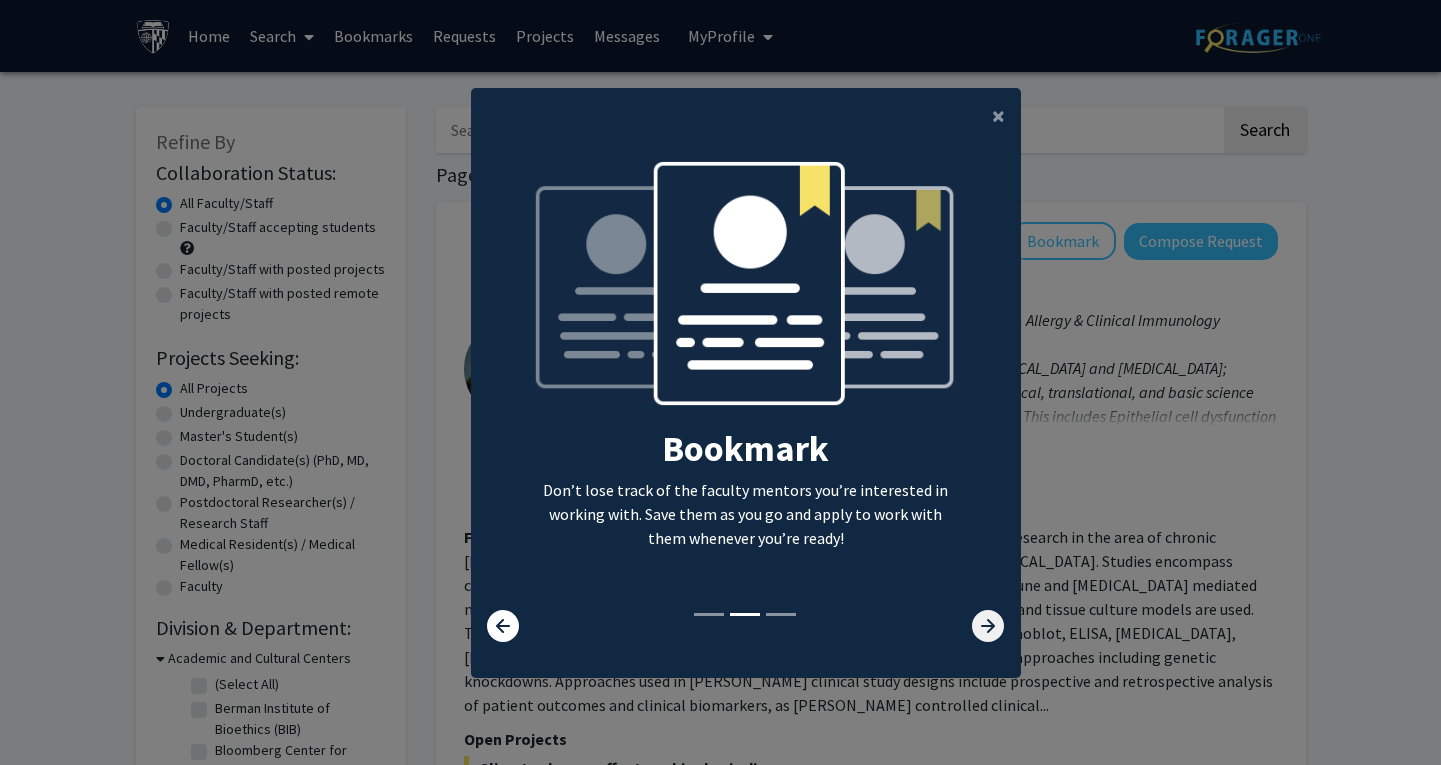 click 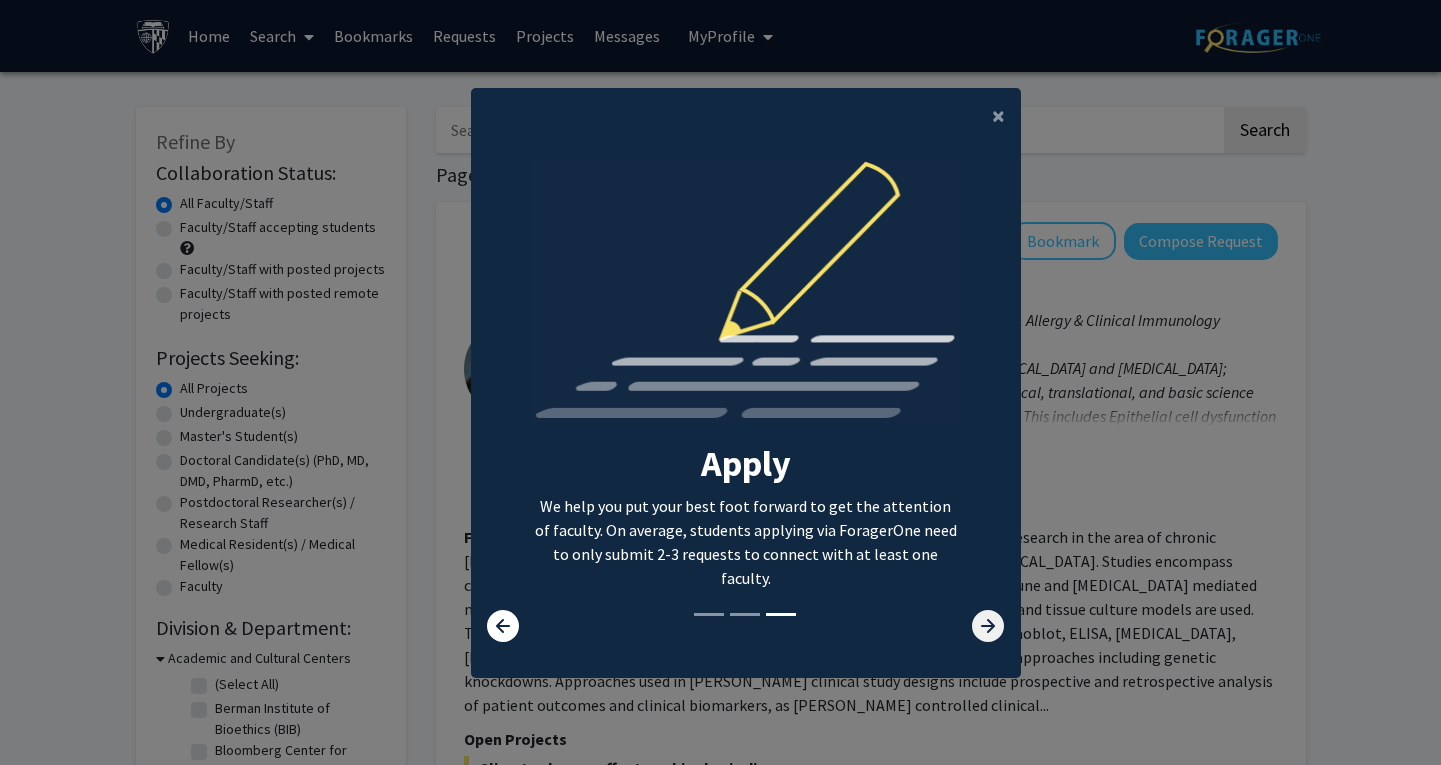 click 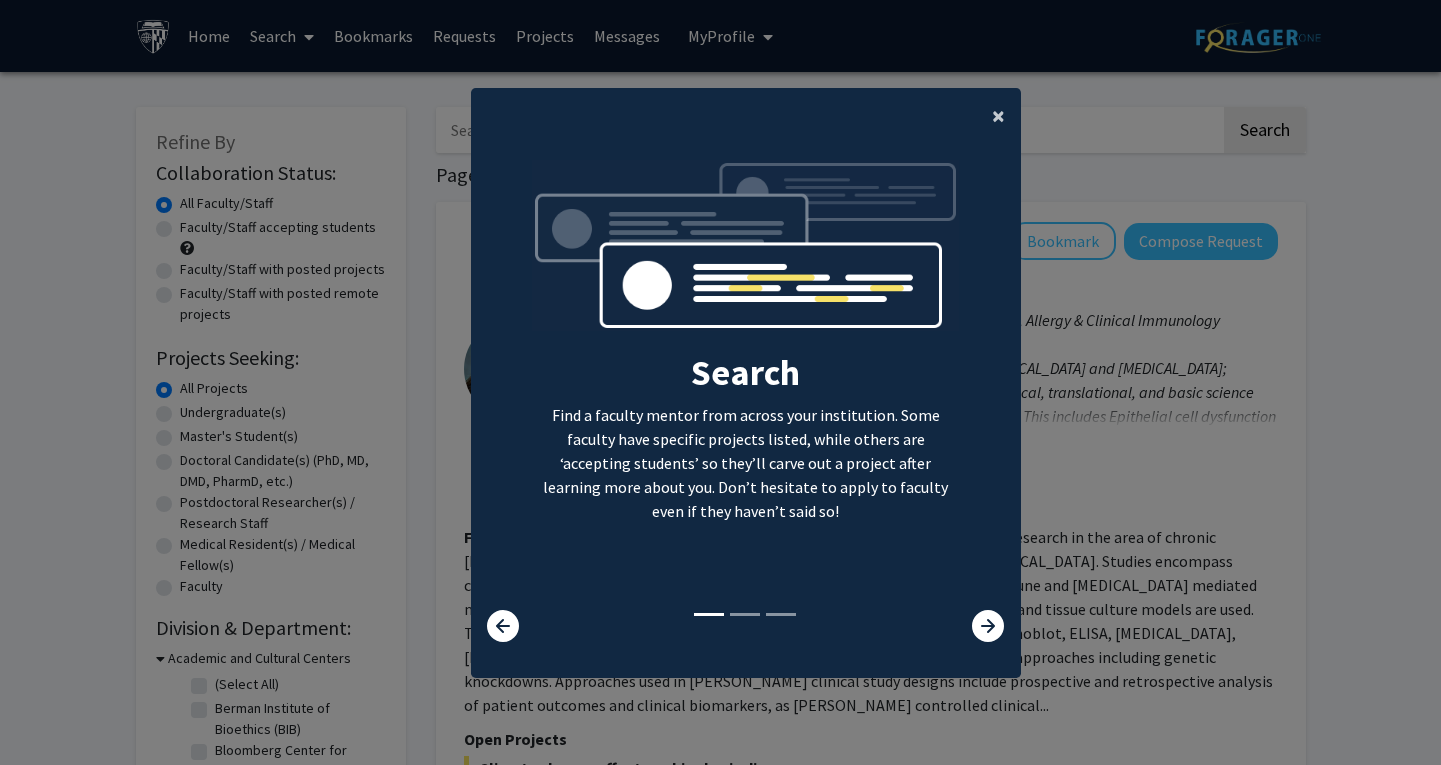 click on "×" 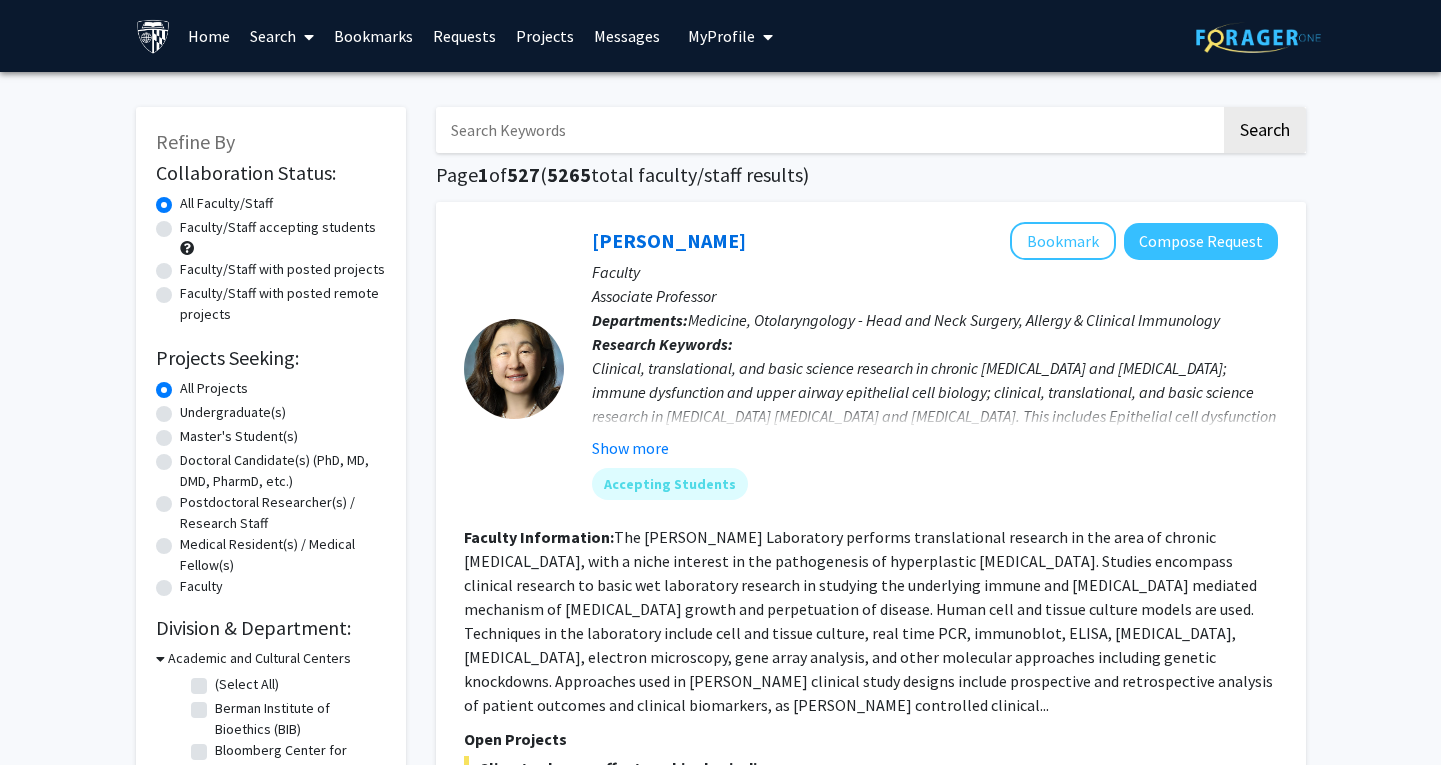 click on "Faculty/Staff accepting students" 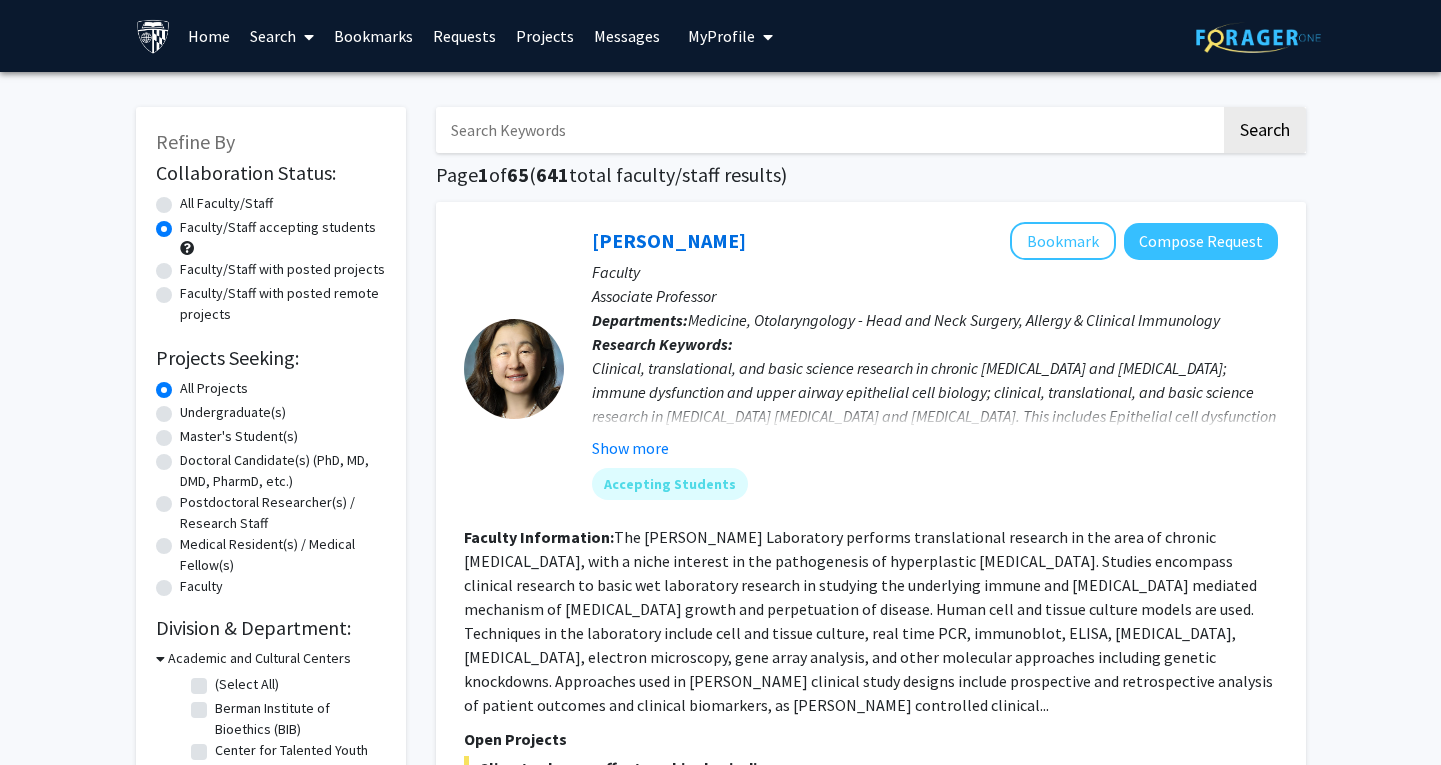 click on "Search  Page  1  of  65  ( 641  total faculty/staff results)   [PERSON_NAME]   Bookmark
Compose Request  Faculty Associate Professor  Departments:  Medicine, Otolaryngology - Head and Neck Surgery, Allergy & Clinical Immunology Research Keywords:  Clinical, translational, and basic science research in chronic [MEDICAL_DATA] and [MEDICAL_DATA]; immune dysfunction and upper airway epithelial cell biology; clinical, translational, and basic science research in [MEDICAL_DATA] [MEDICAL_DATA] and [MEDICAL_DATA]. This includes Epithelial cell dysfunction of the upper airways; Molecular mechanisms of host defense in chronic [MEDICAL_DATA]; Gene regulation of [MEDICAL_DATA] expression... Show more Accepting Students Faculty Information:  Open Projects  Climate change affect on rhinologic disease   This is a virtual/remote project  Seeking: Not Provided Opportunity Type:  Academic Credit, Volunteer  Time Commitment:  0 - 5 hours/week  Application Deadline:  Not Provided   [PERSON_NAME]   Bookmark
Compose Request  Faculty ." 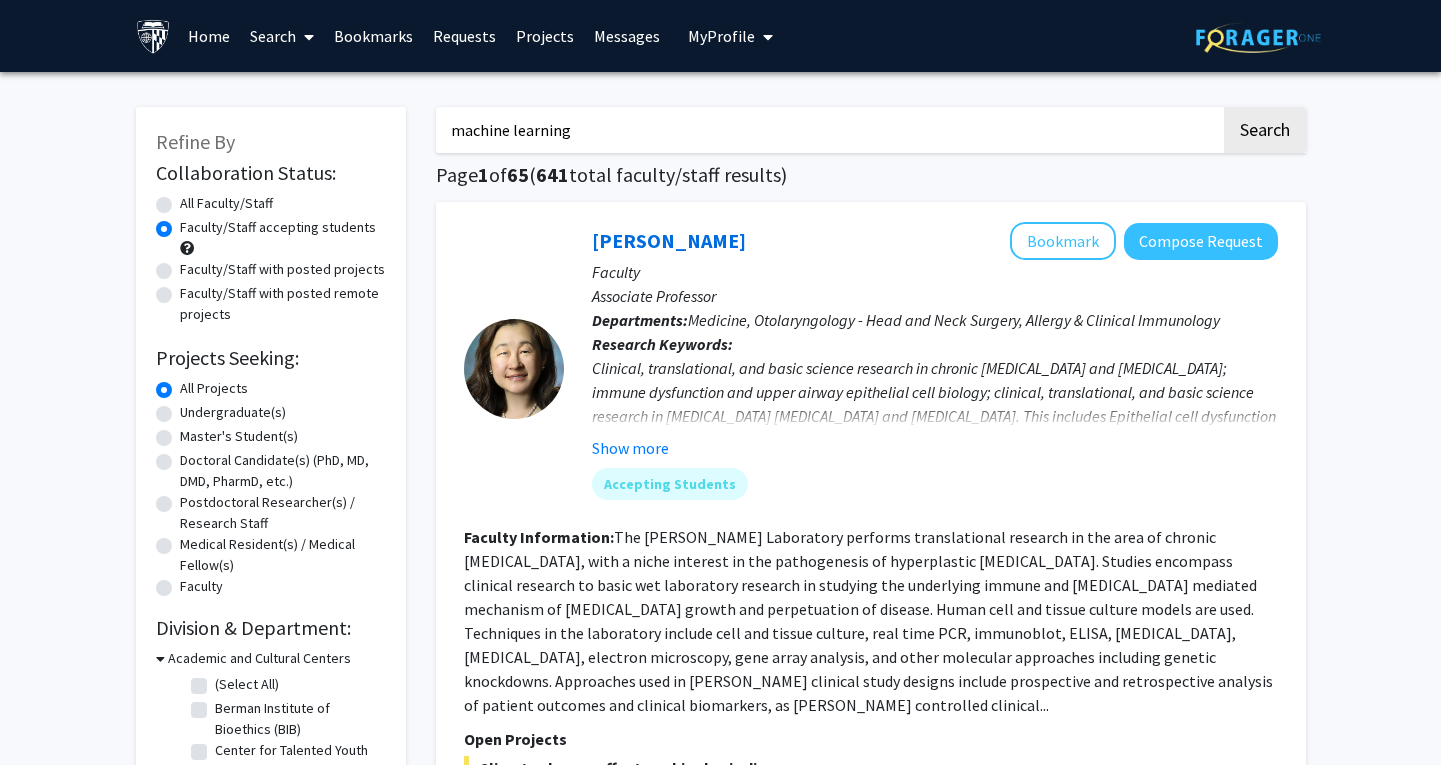 type on "machine learning" 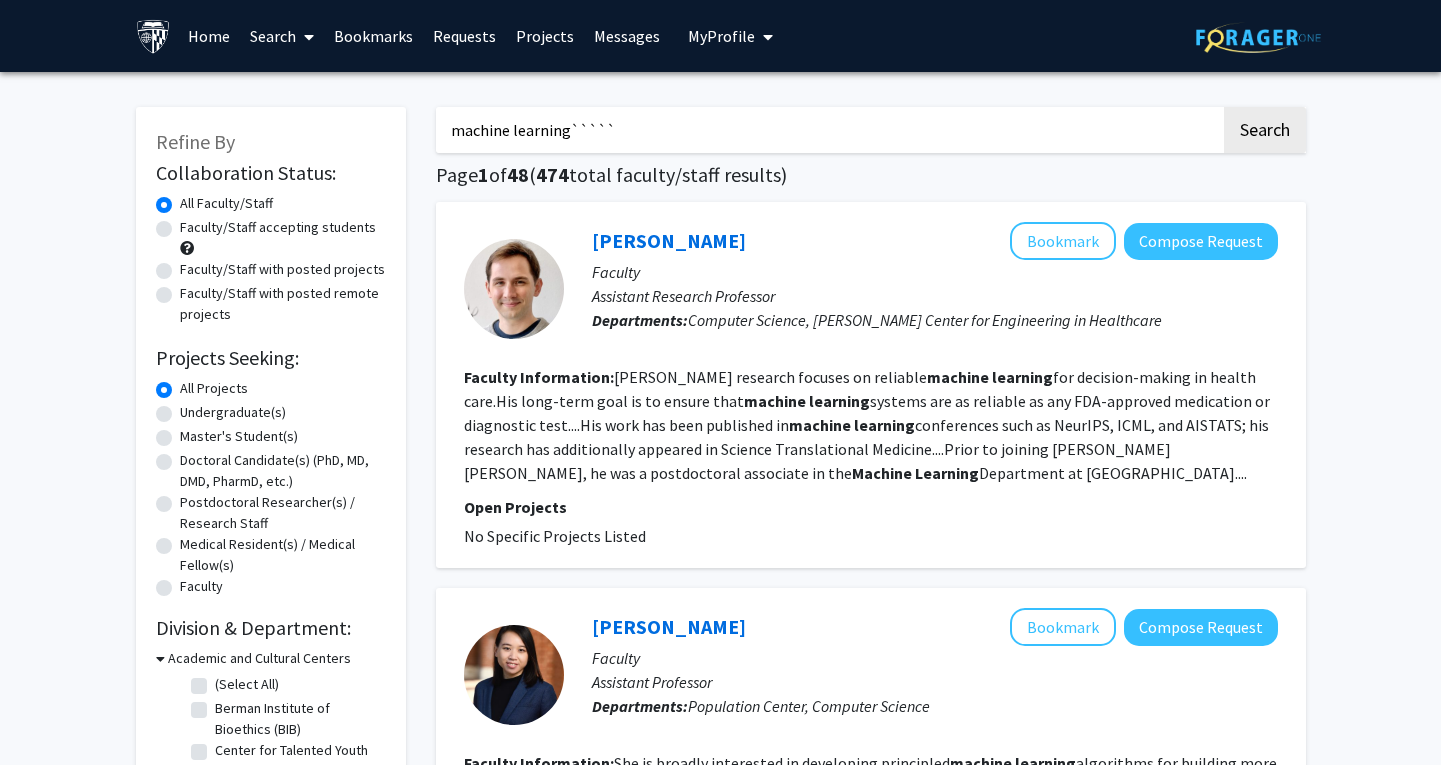 scroll, scrollTop: 0, scrollLeft: 0, axis: both 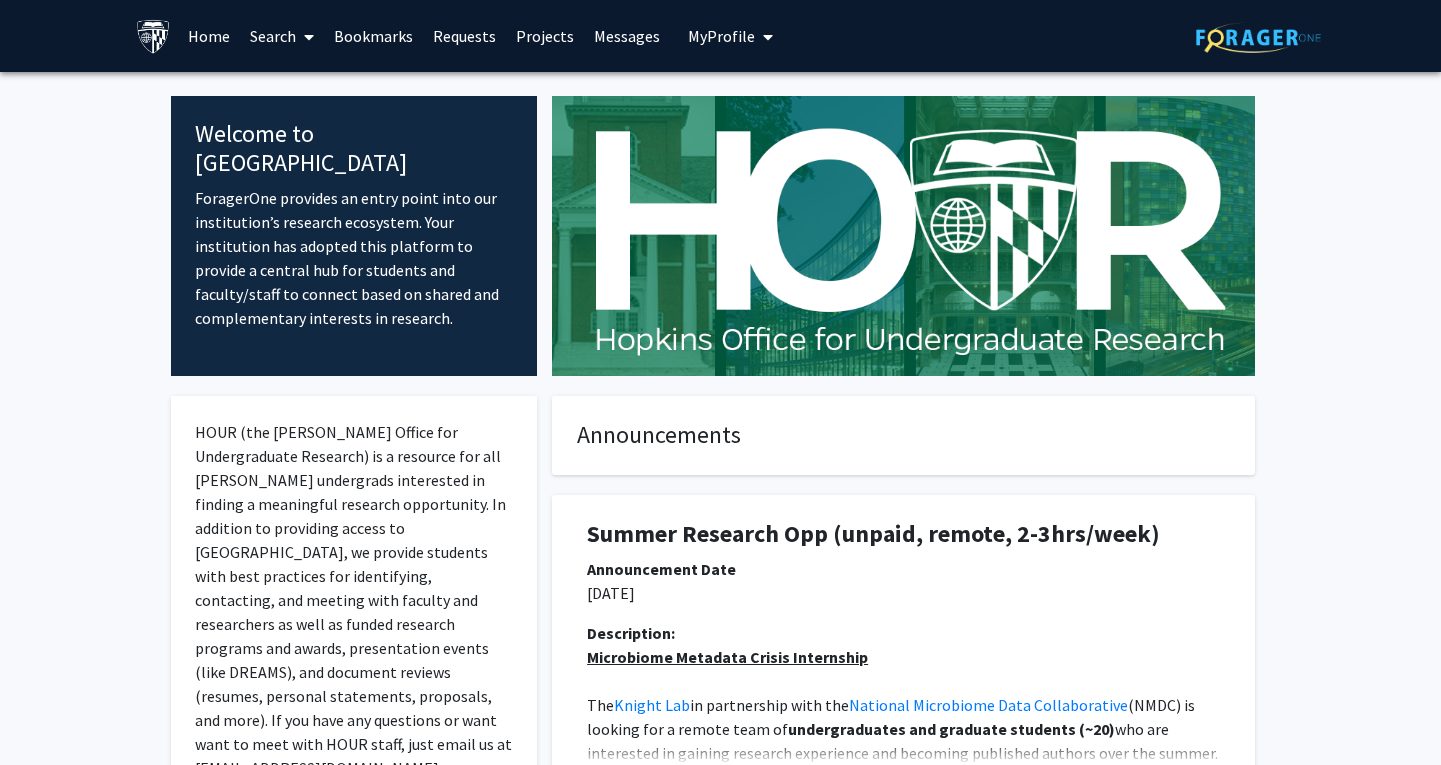 click on "Search" at bounding box center (282, 36) 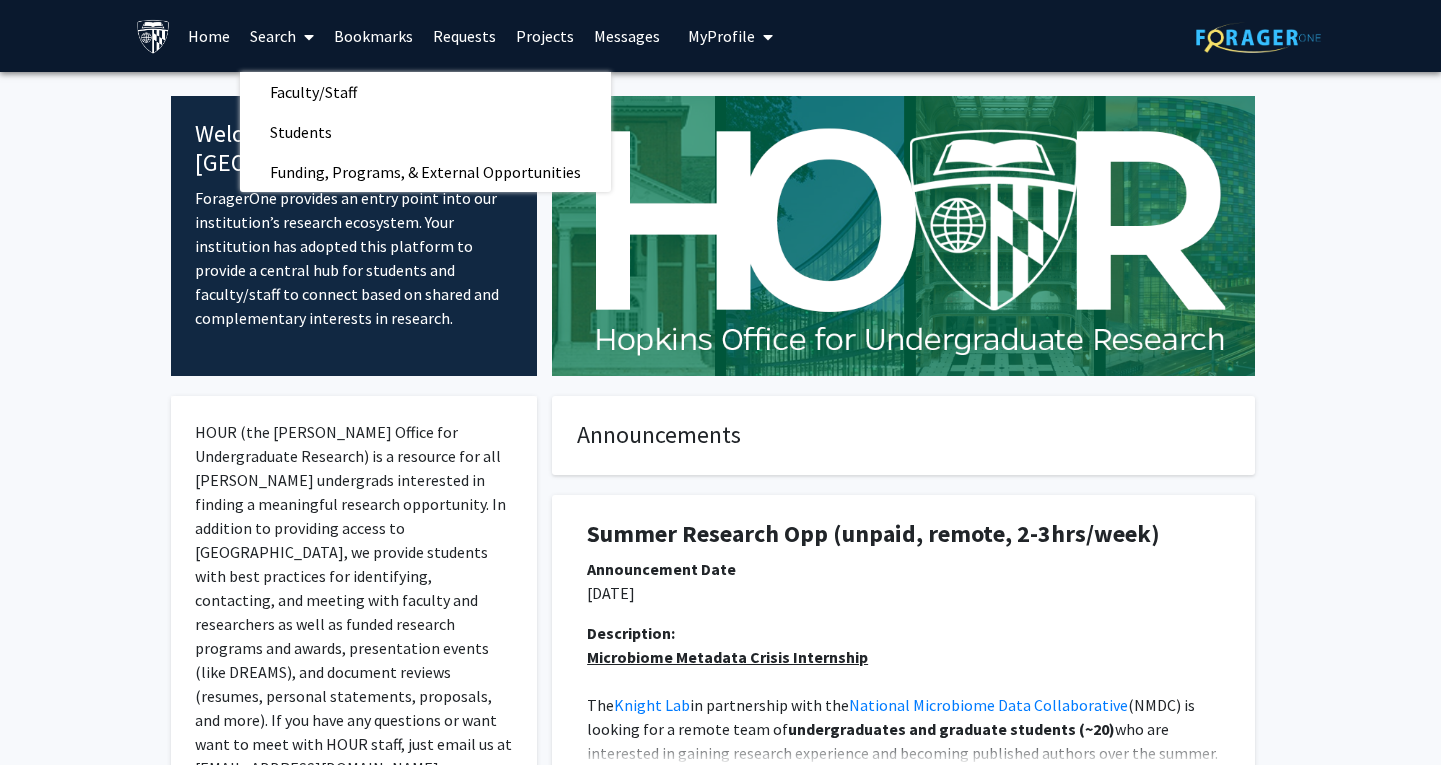 click on "Search" at bounding box center [282, 36] 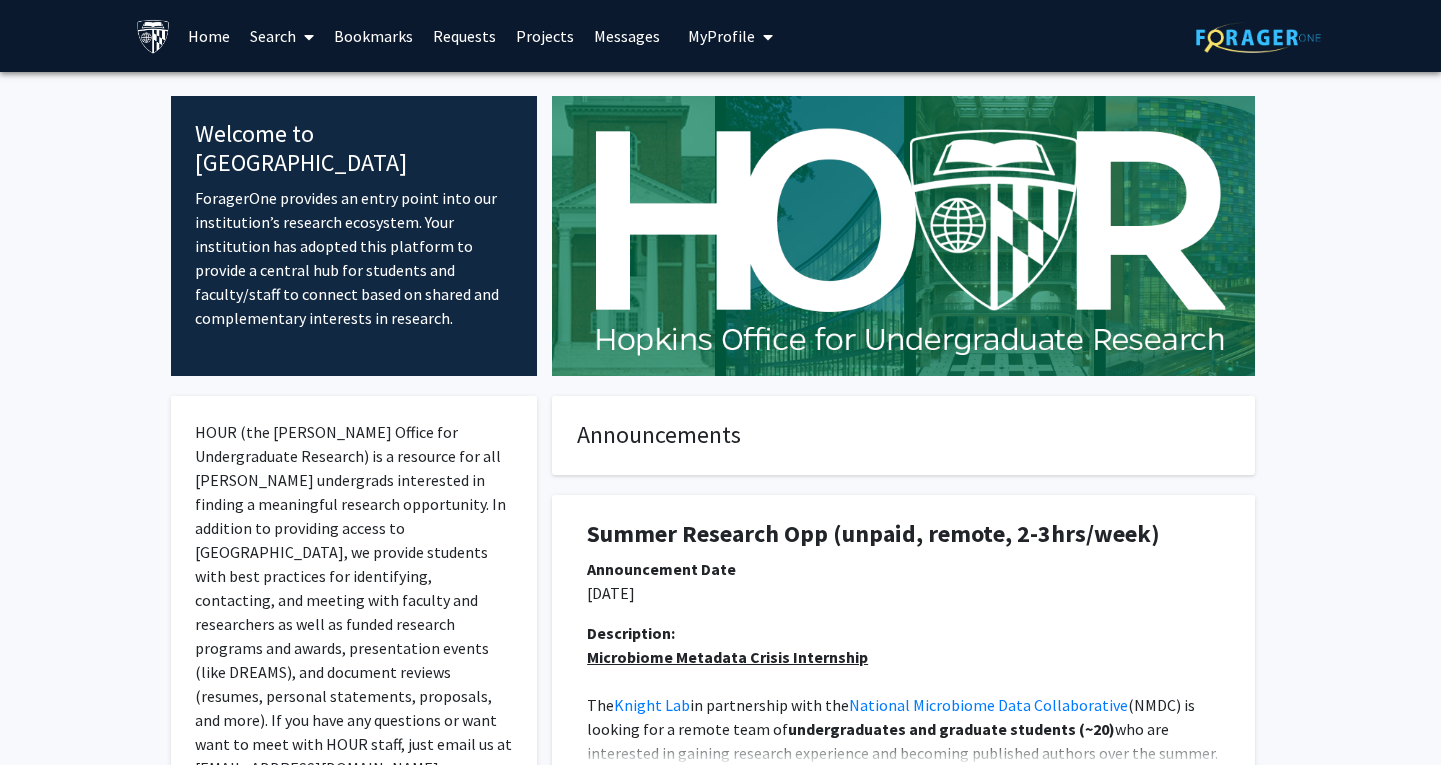 click on "Search" at bounding box center (282, 36) 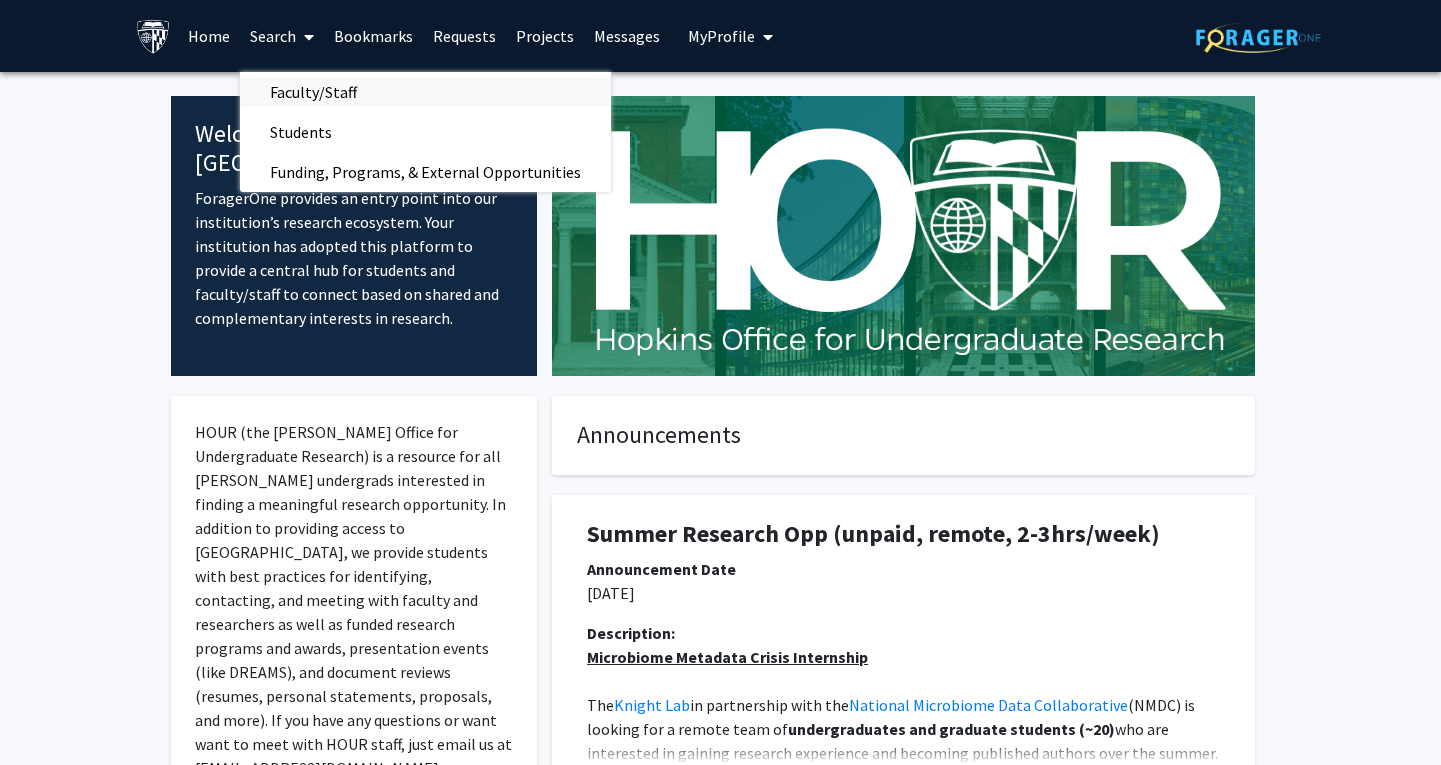 click on "Faculty/Staff" at bounding box center (313, 92) 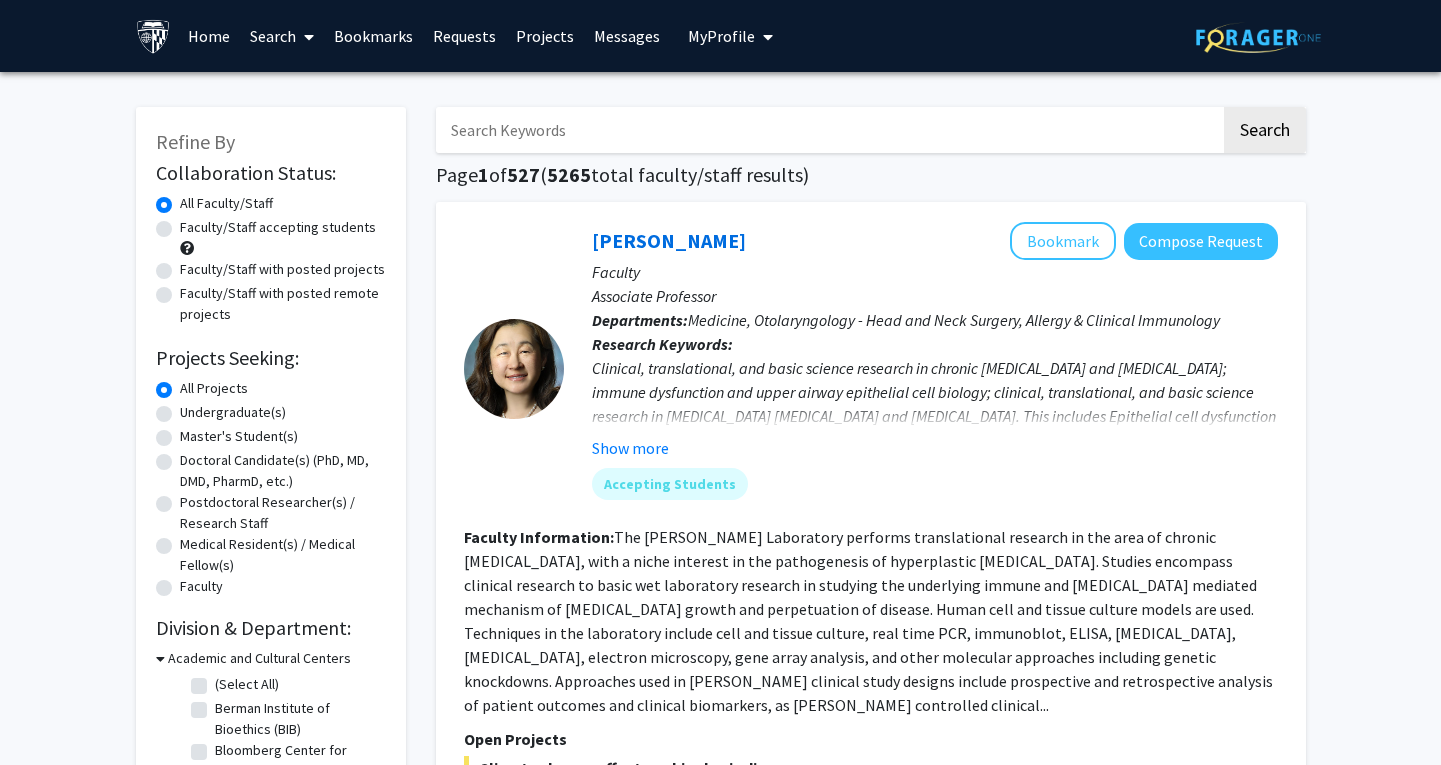 click at bounding box center [828, 130] 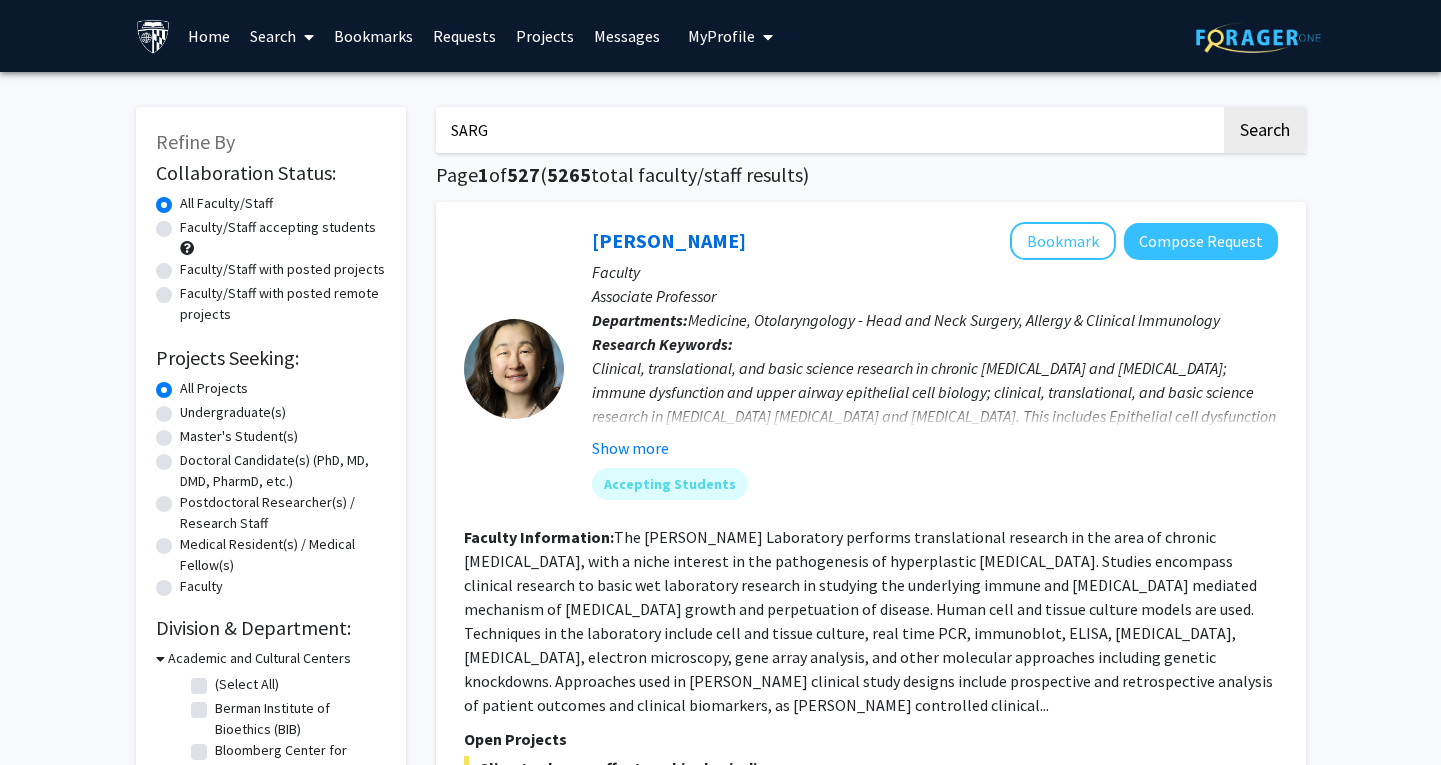 click on "Search" 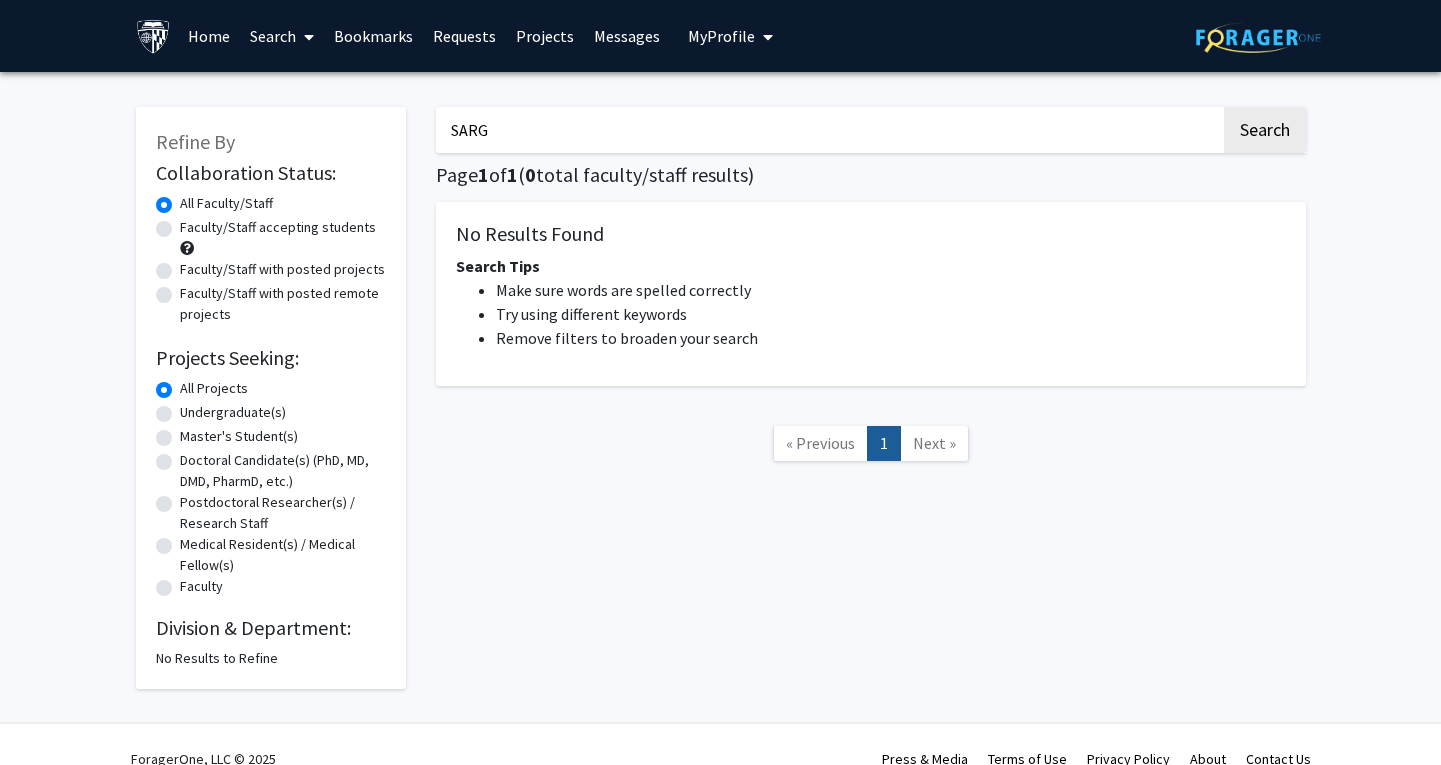 click on "SARG" at bounding box center [828, 130] 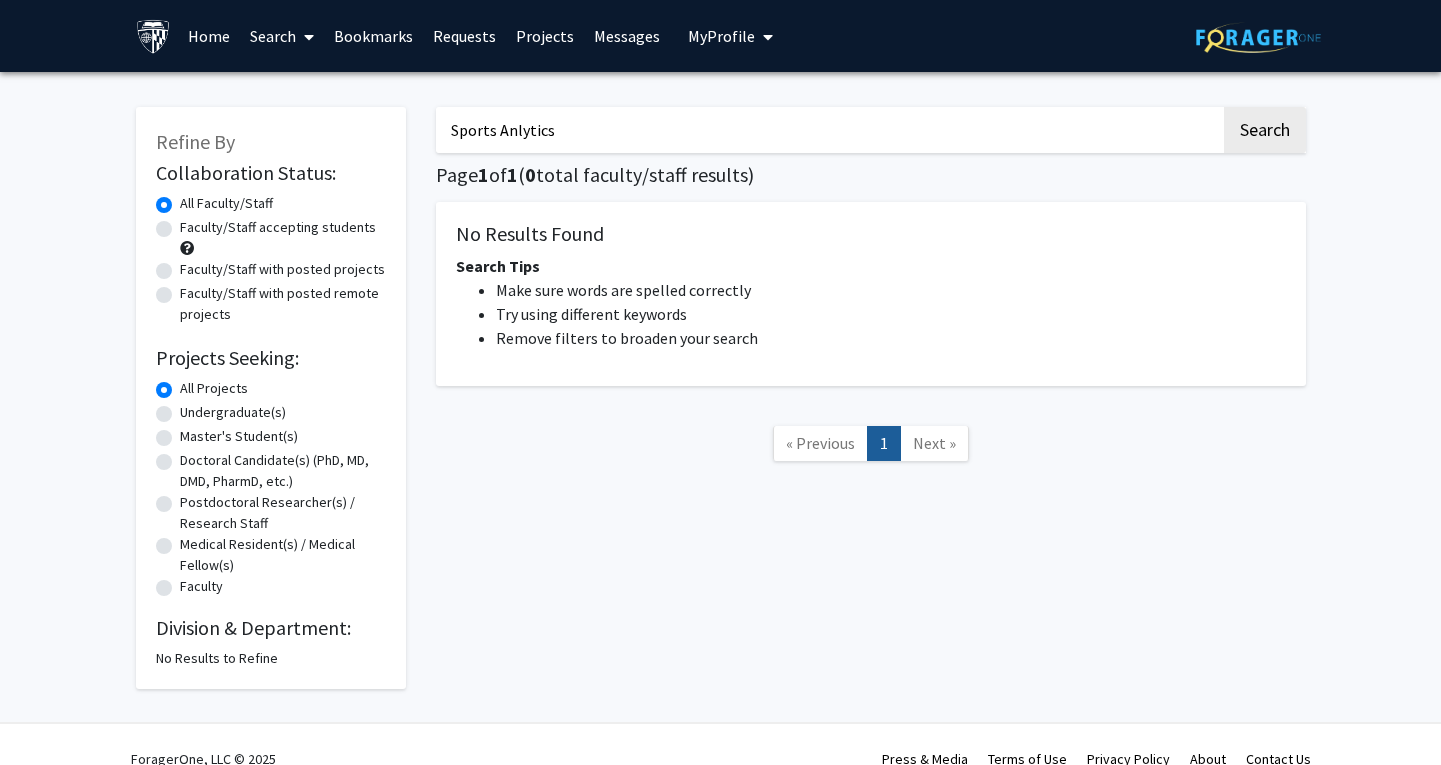 click on "Search" 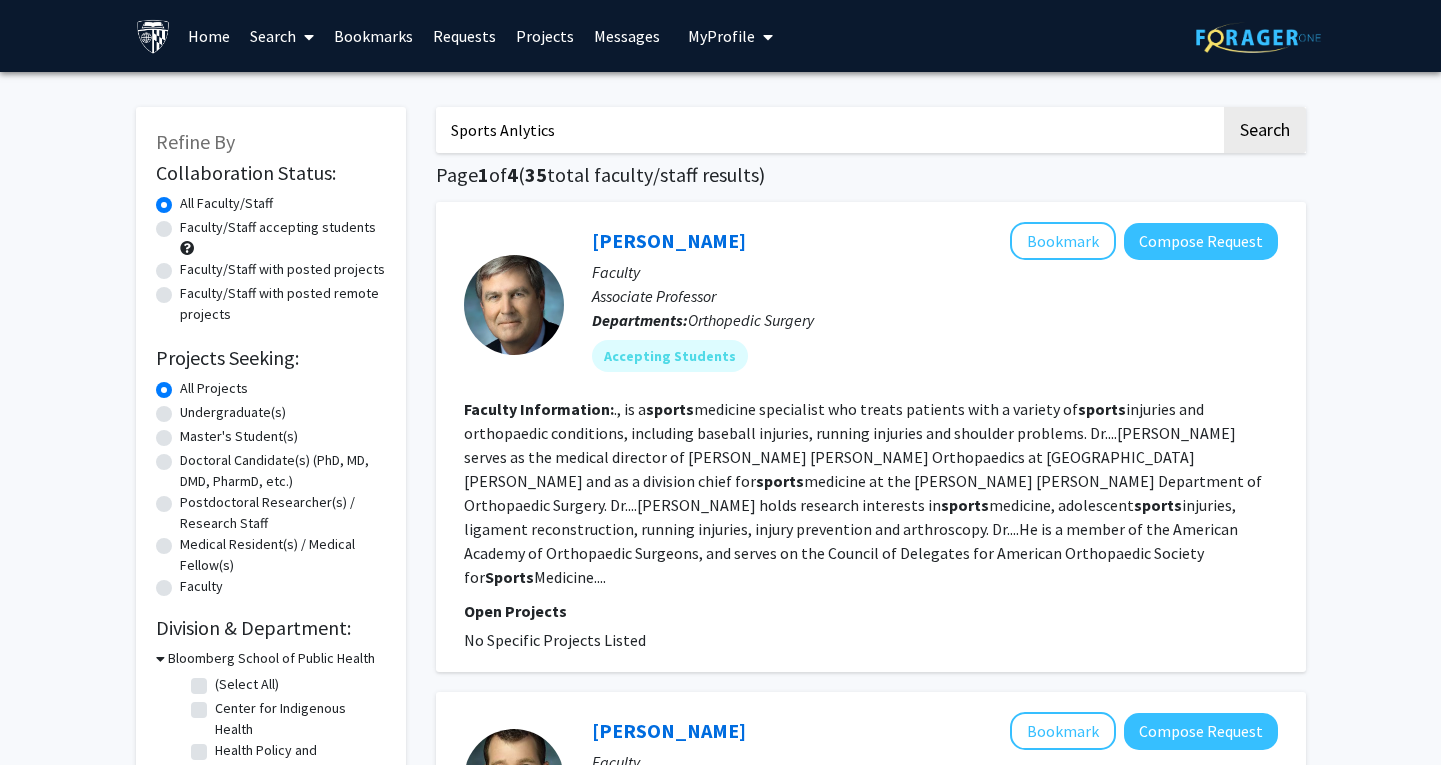 click on "Sports Anlytics" at bounding box center [828, 130] 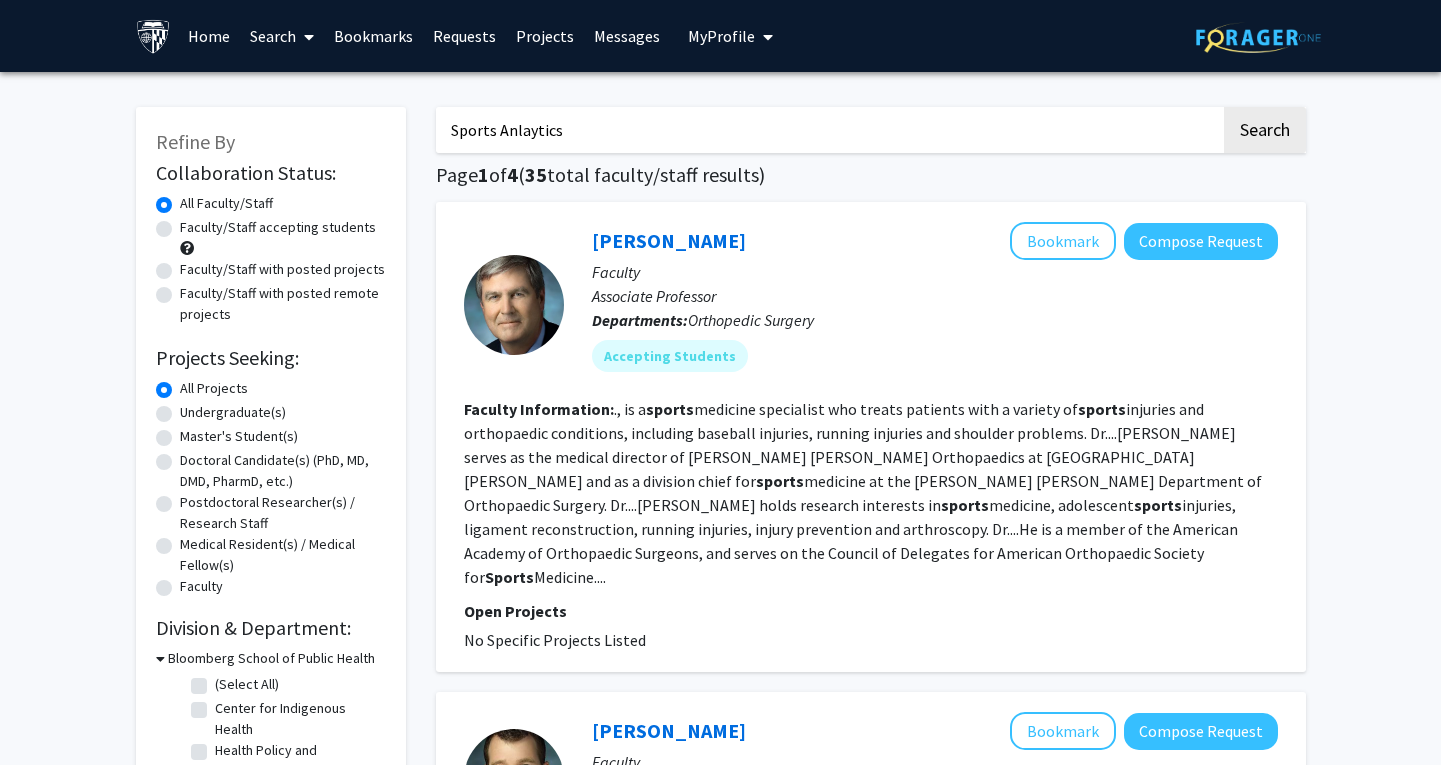 type on "Sports Anlaytics" 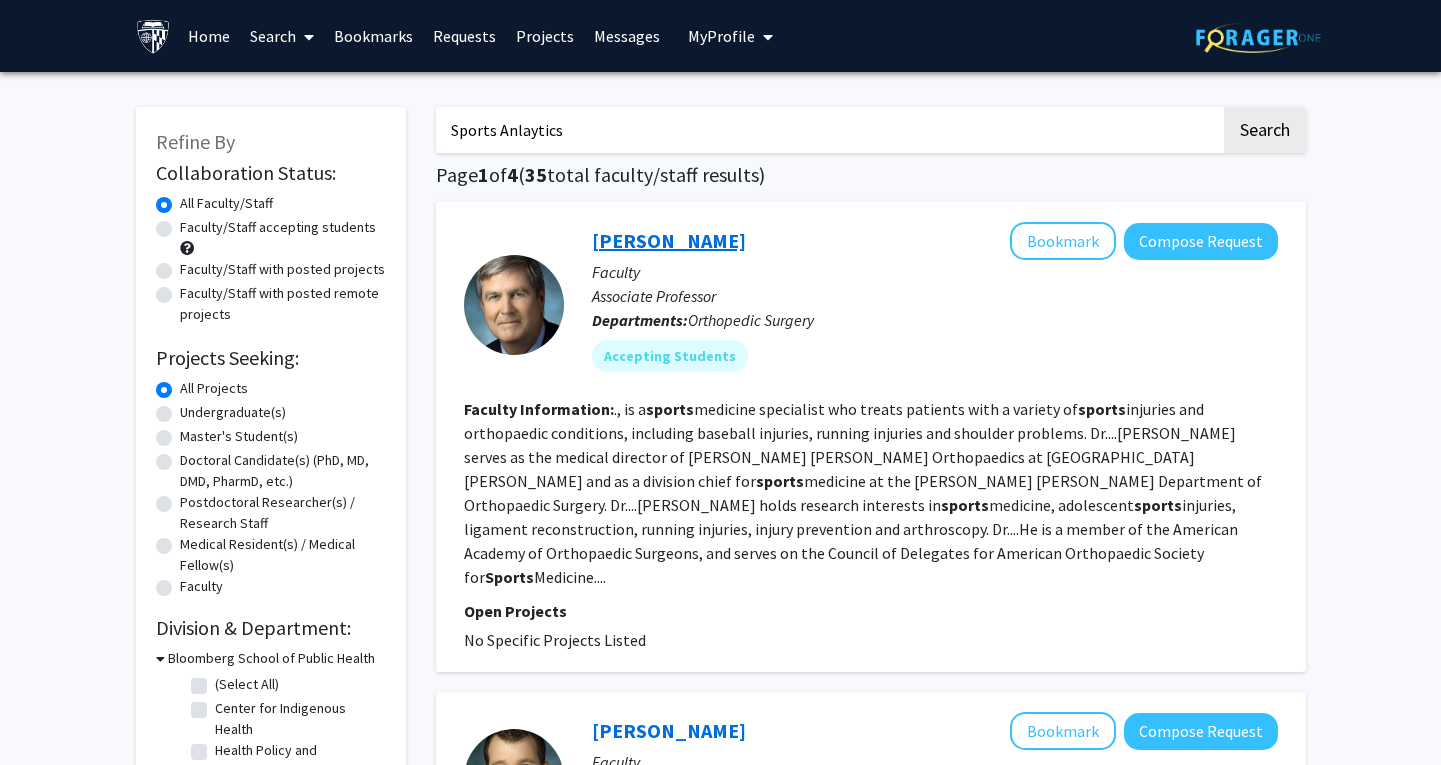 click on "[PERSON_NAME]" 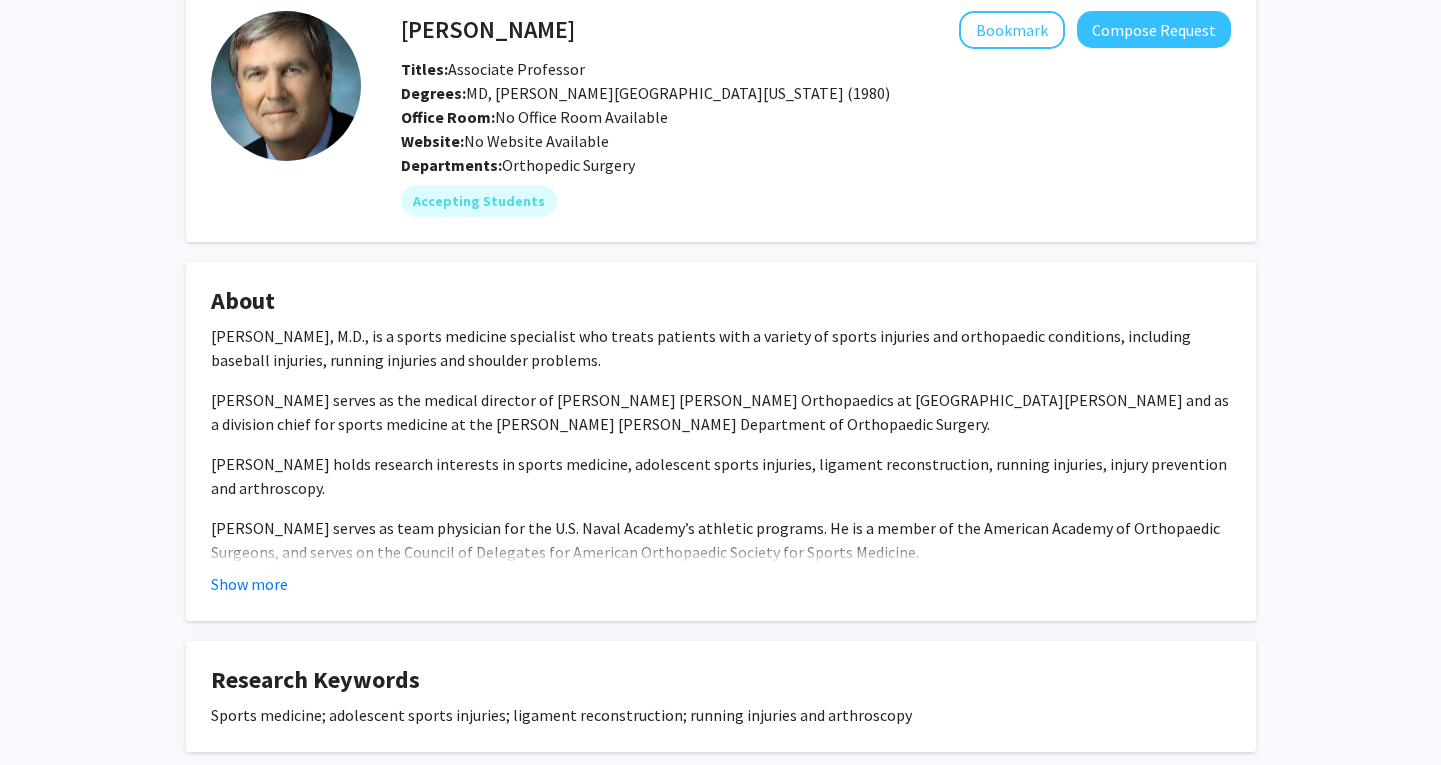 scroll, scrollTop: 137, scrollLeft: 0, axis: vertical 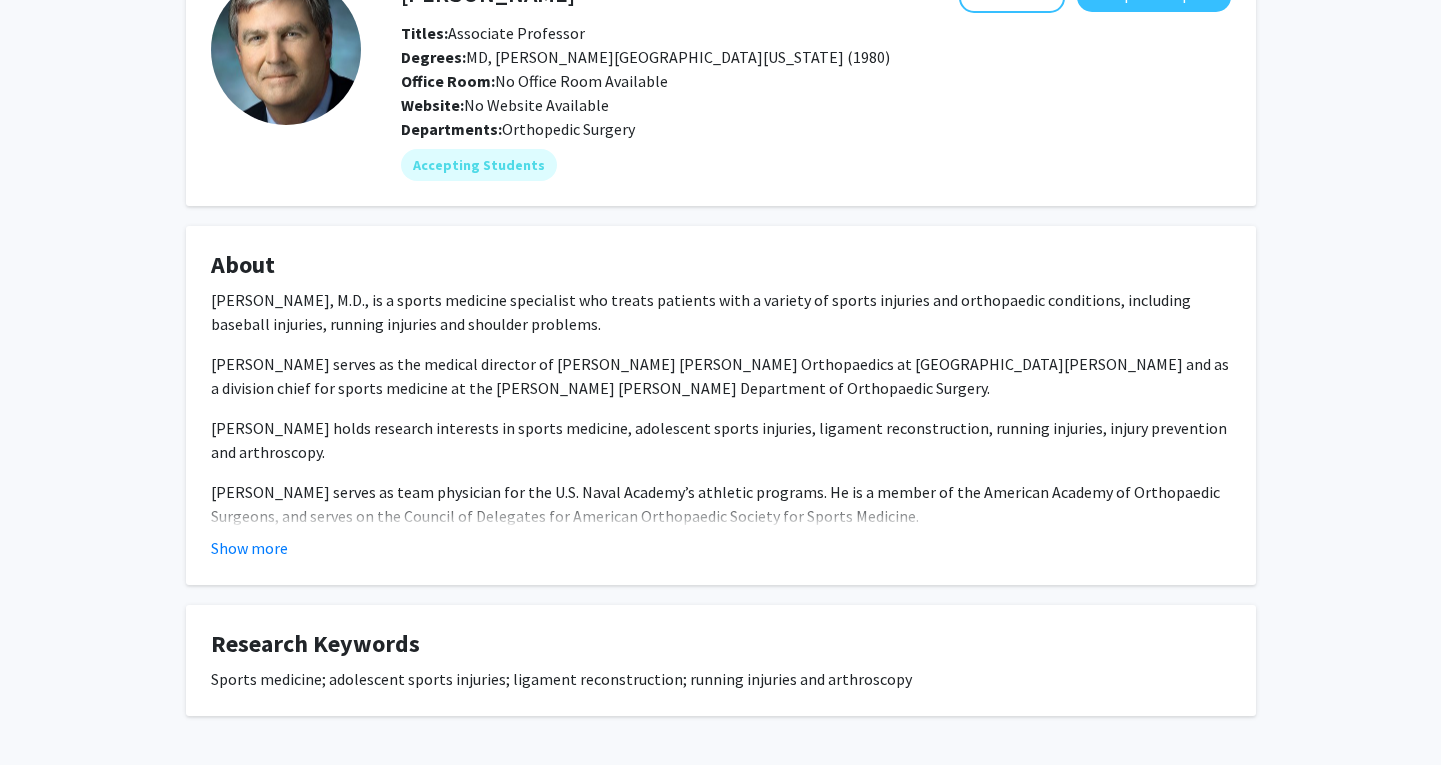 click on "About  [PERSON_NAME], M.D., is a sports medicine specialist who treats patients with a variety of sports injuries and orthopaedic conditions, including baseball injuries, running injuries and shoulder problems.
[PERSON_NAME] serves as the medical director of [PERSON_NAME] [PERSON_NAME] Orthopaedics at [GEOGRAPHIC_DATA][PERSON_NAME] and as a division chief for sports medicine at the [PERSON_NAME] [PERSON_NAME] Department of Orthopaedic Surgery.
[PERSON_NAME] holds research interests in sports medicine, adolescent sports injuries, ligament reconstruction, running injuries, injury prevention and arthroscopy.
[PERSON_NAME] serves as team physician for the U.S. Naval Academy’s athletic programs.  He is a member of the American Academy of Orthopaedic Surgeons, and serves on the Council of Delegates for American Orthopaedic Society for Sports Medicine.
Show more" 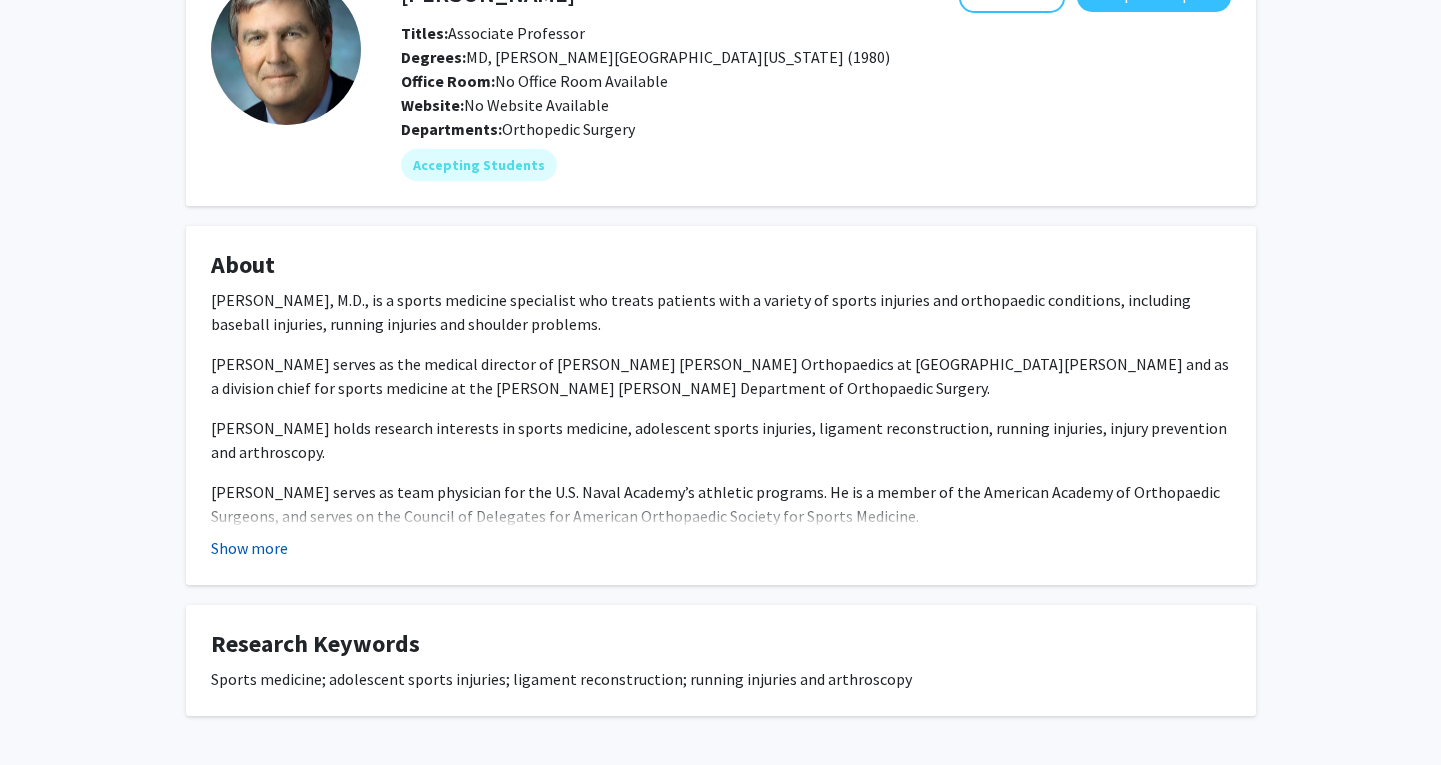 click on "Show more" 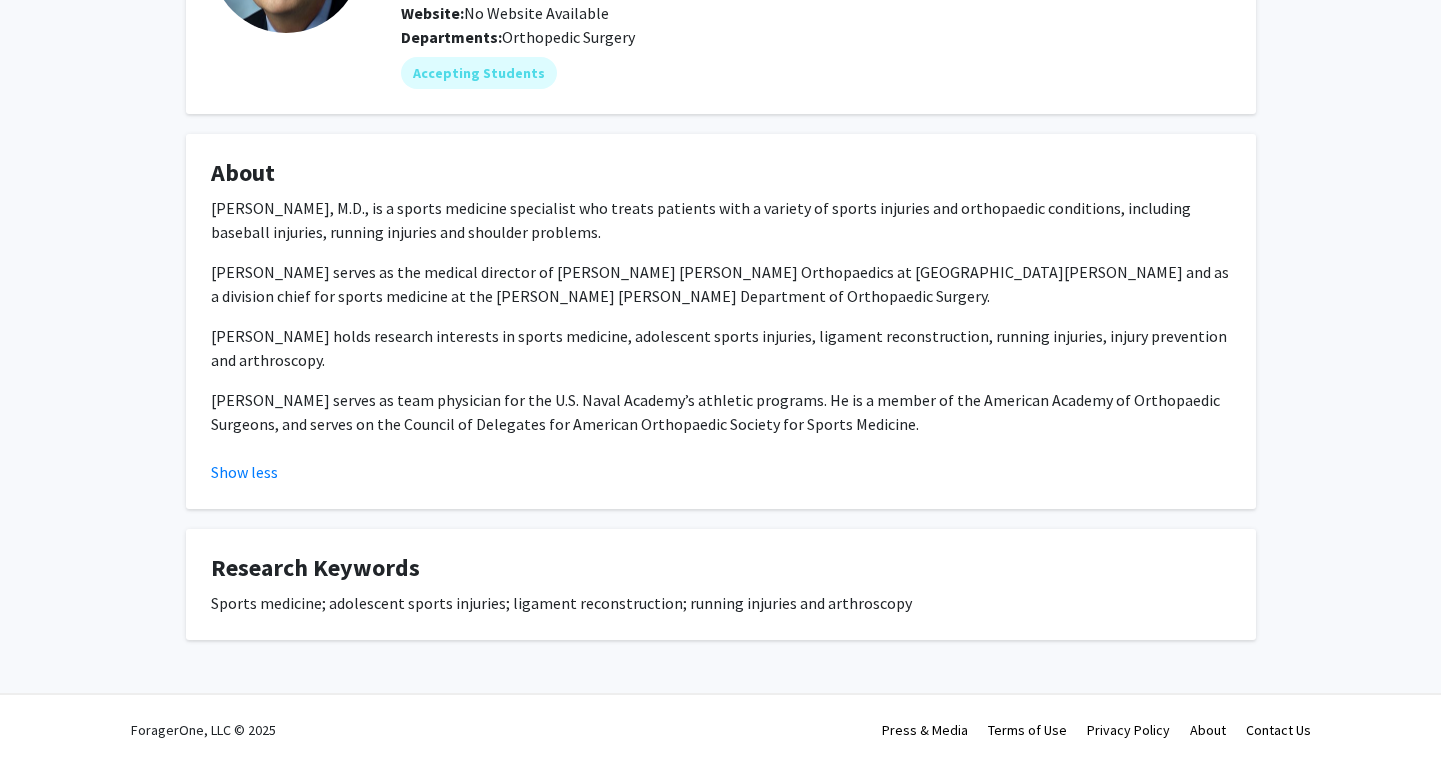scroll, scrollTop: 230, scrollLeft: 0, axis: vertical 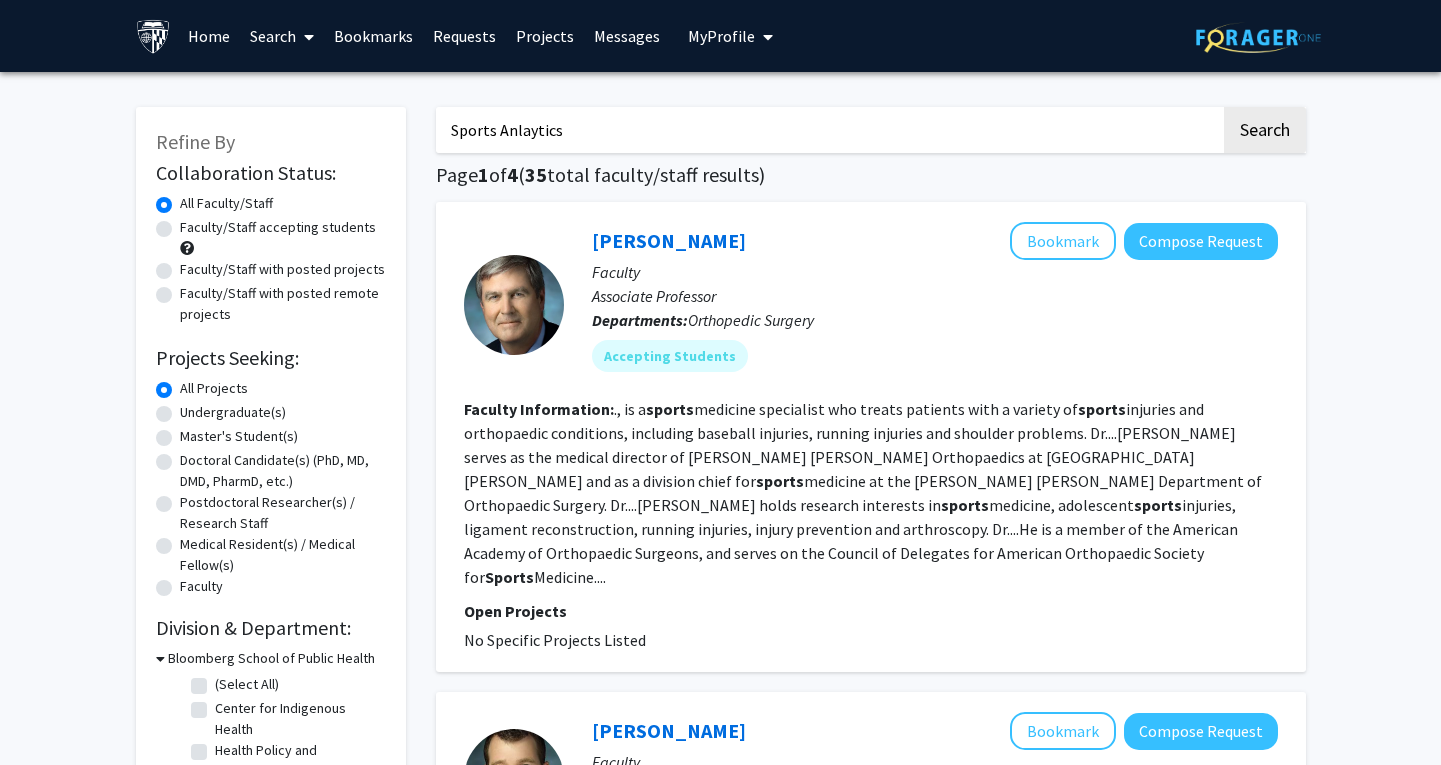 click on "Faculty/Staff accepting students" 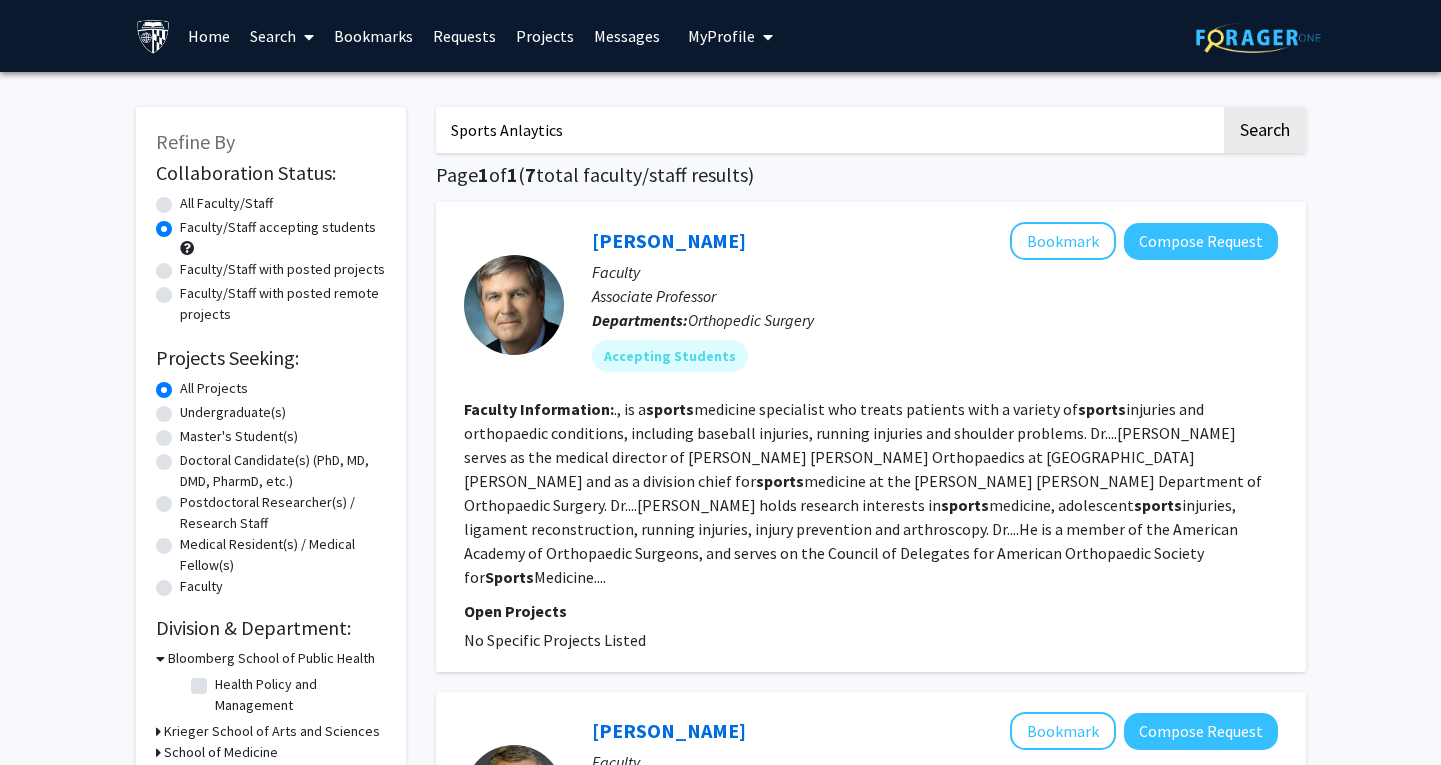 click on "Undergraduate(s)" 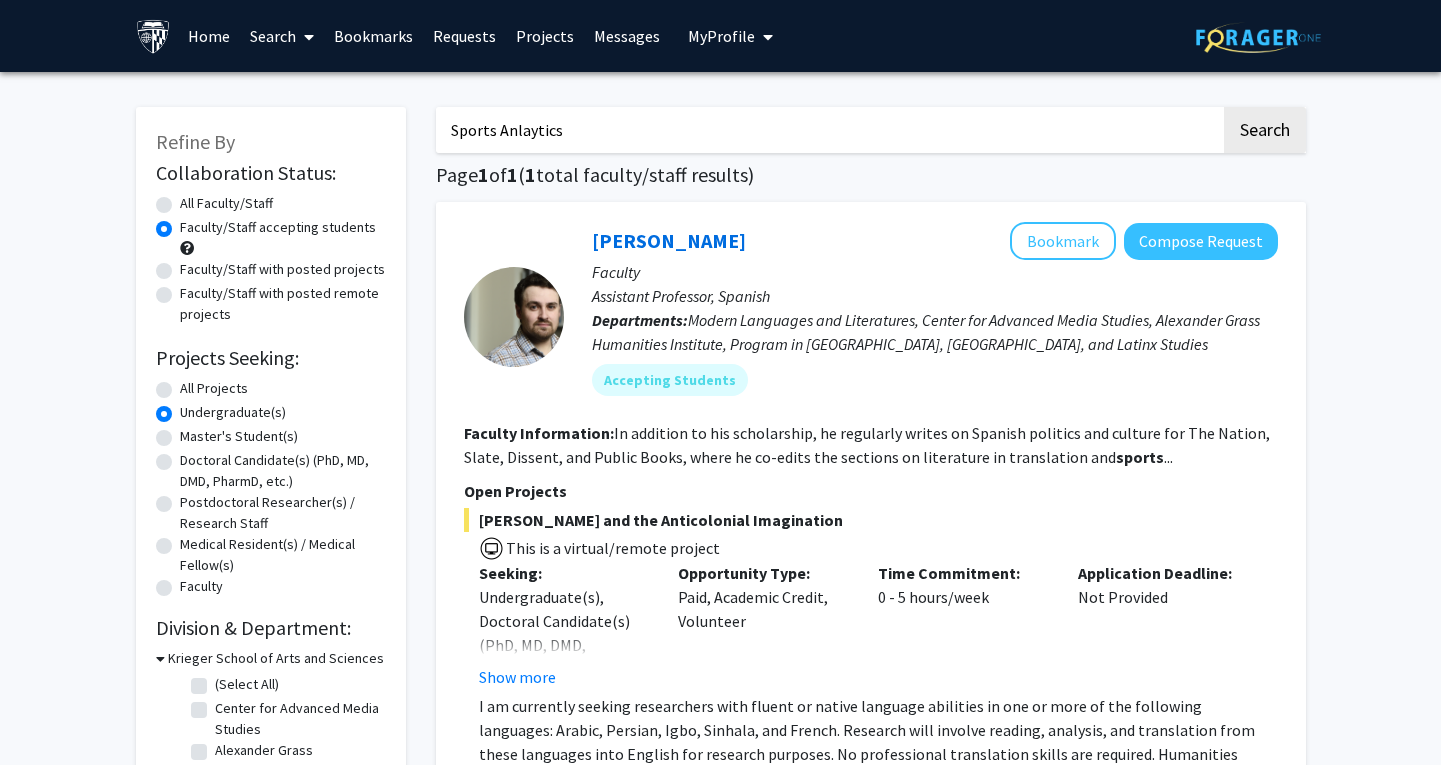scroll, scrollTop: 0, scrollLeft: 0, axis: both 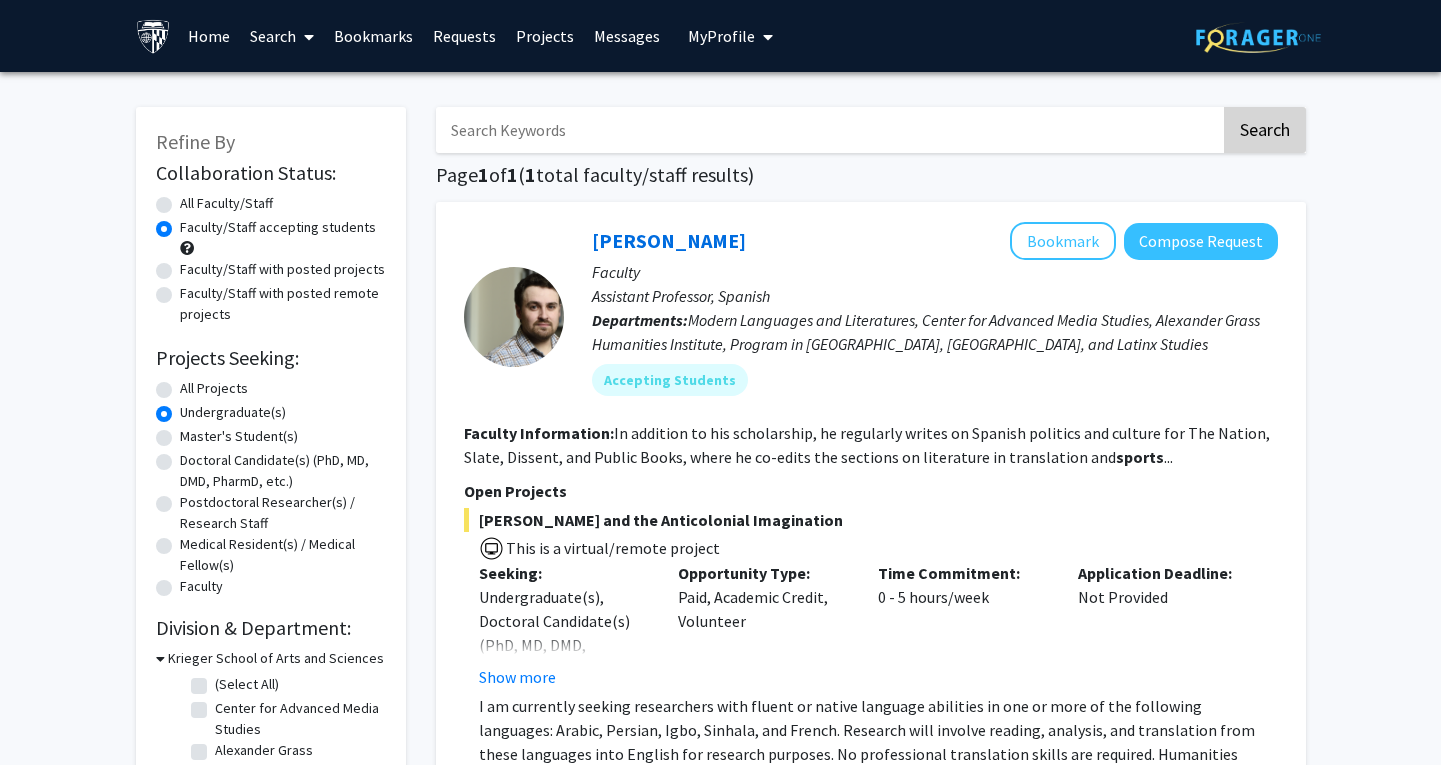 type 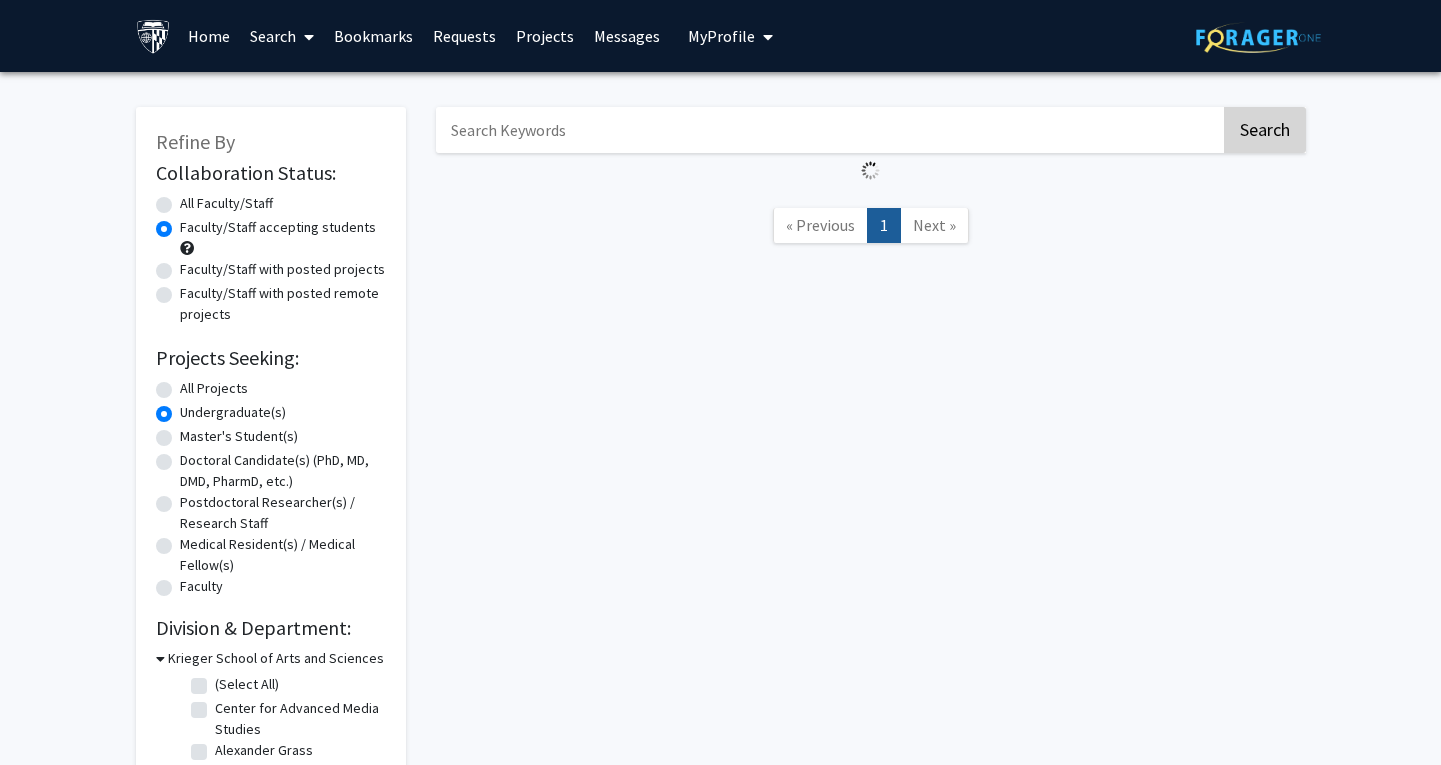radio on "true" 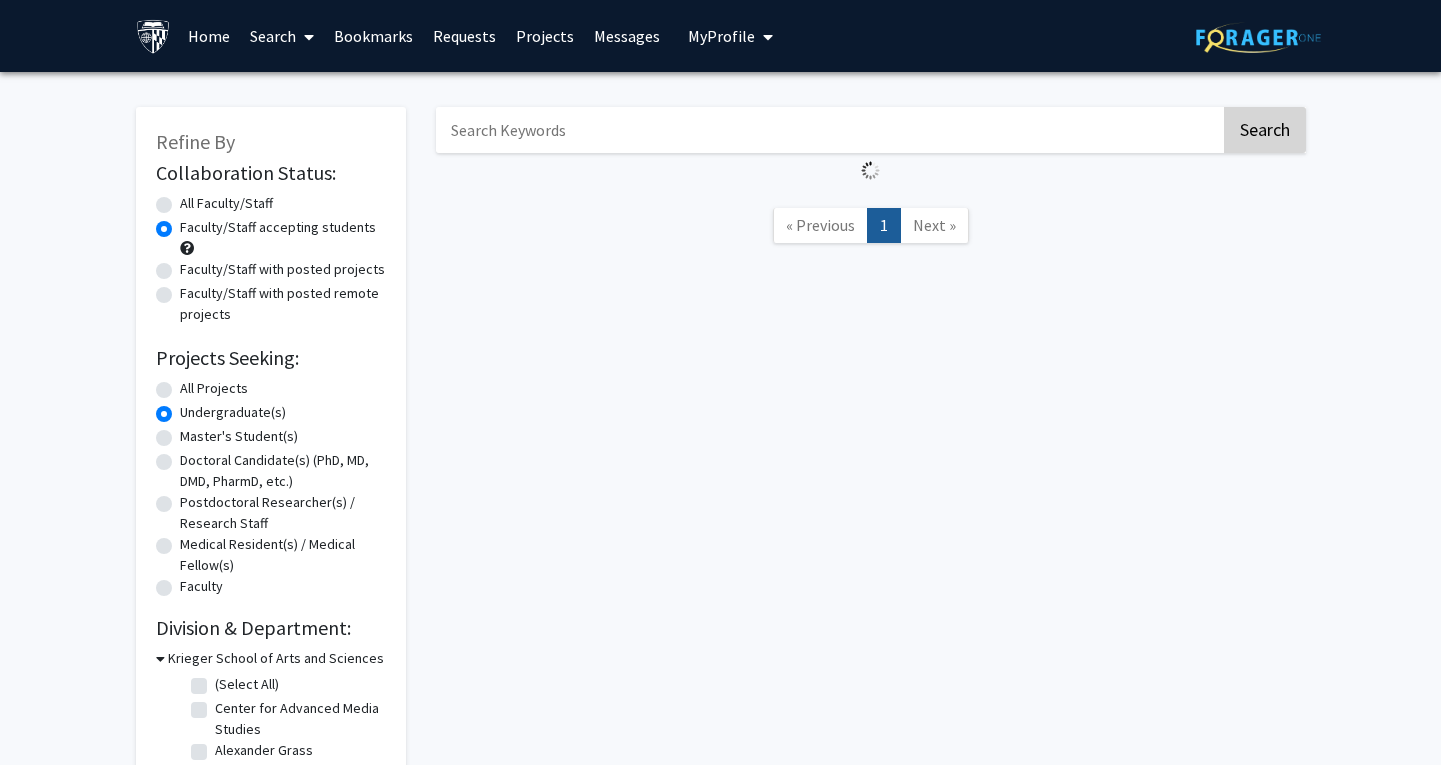 radio on "true" 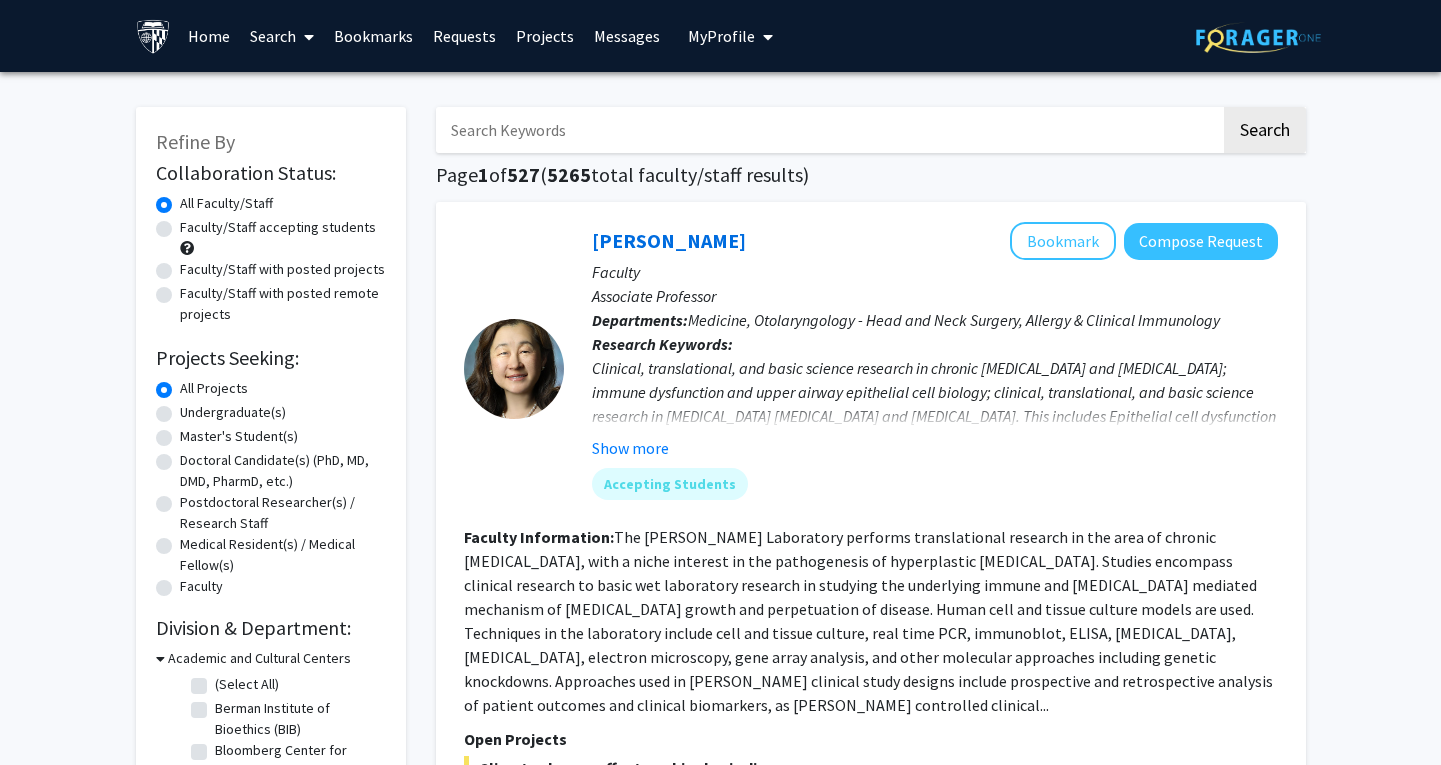 click on "Faculty/Staff accepting students" 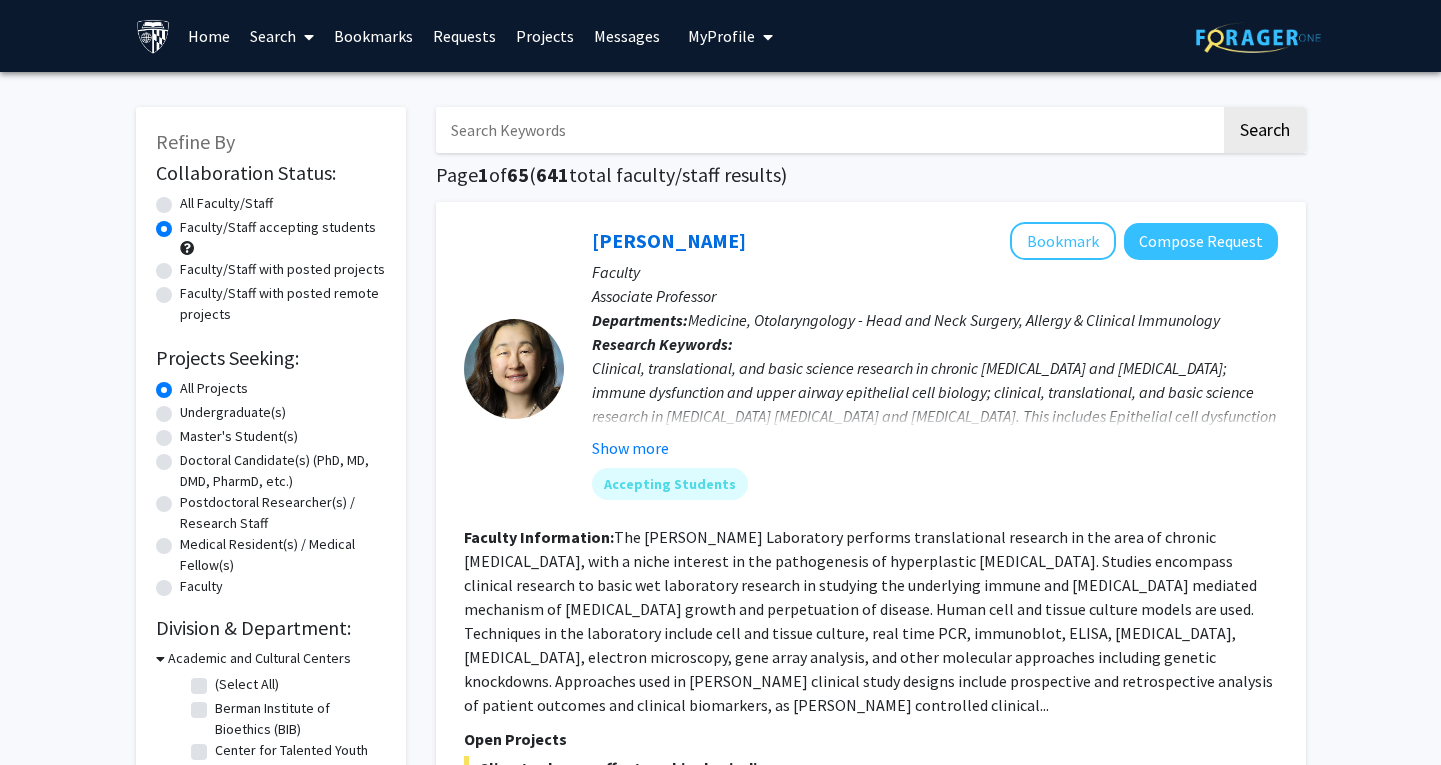 click on "Undergraduate(s)" 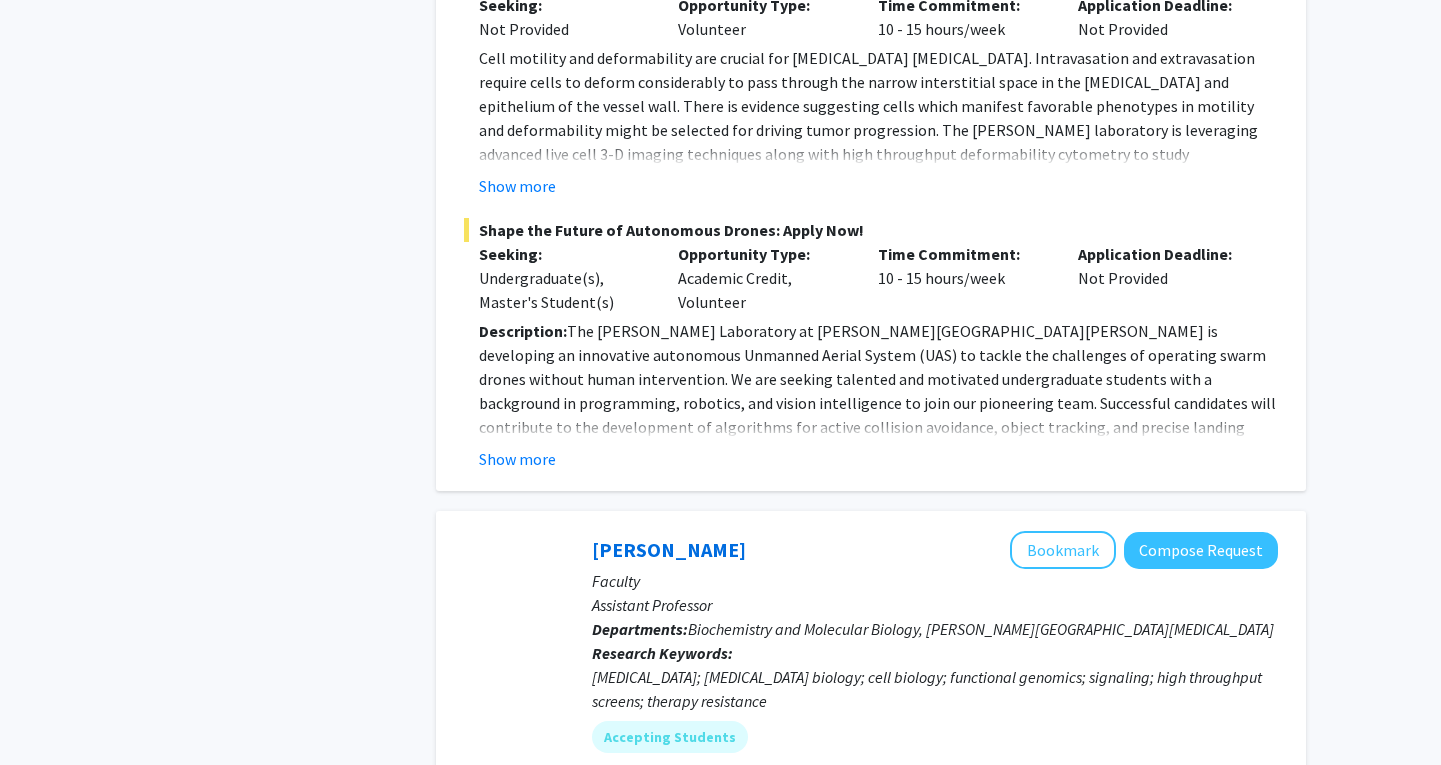 scroll, scrollTop: 6605, scrollLeft: 0, axis: vertical 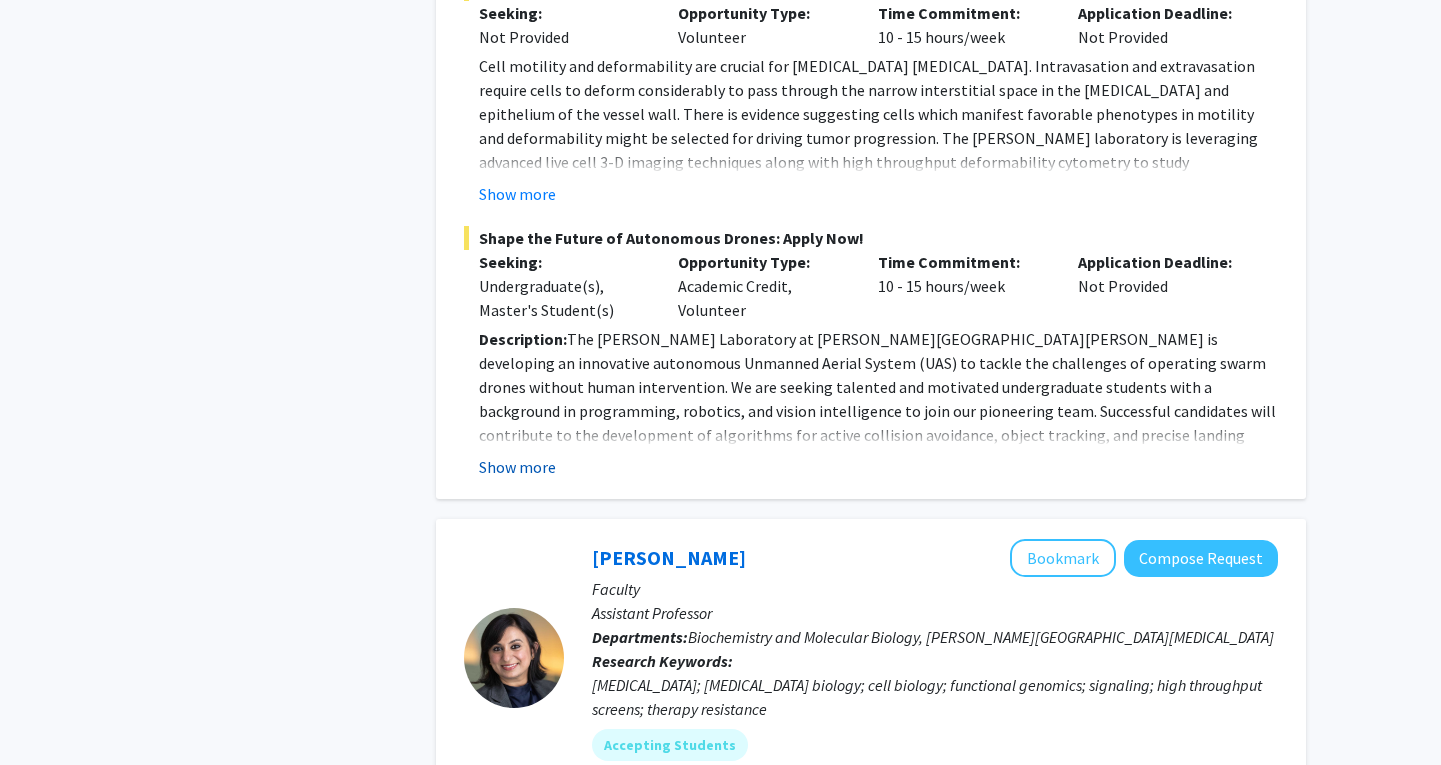 click on "Show more" 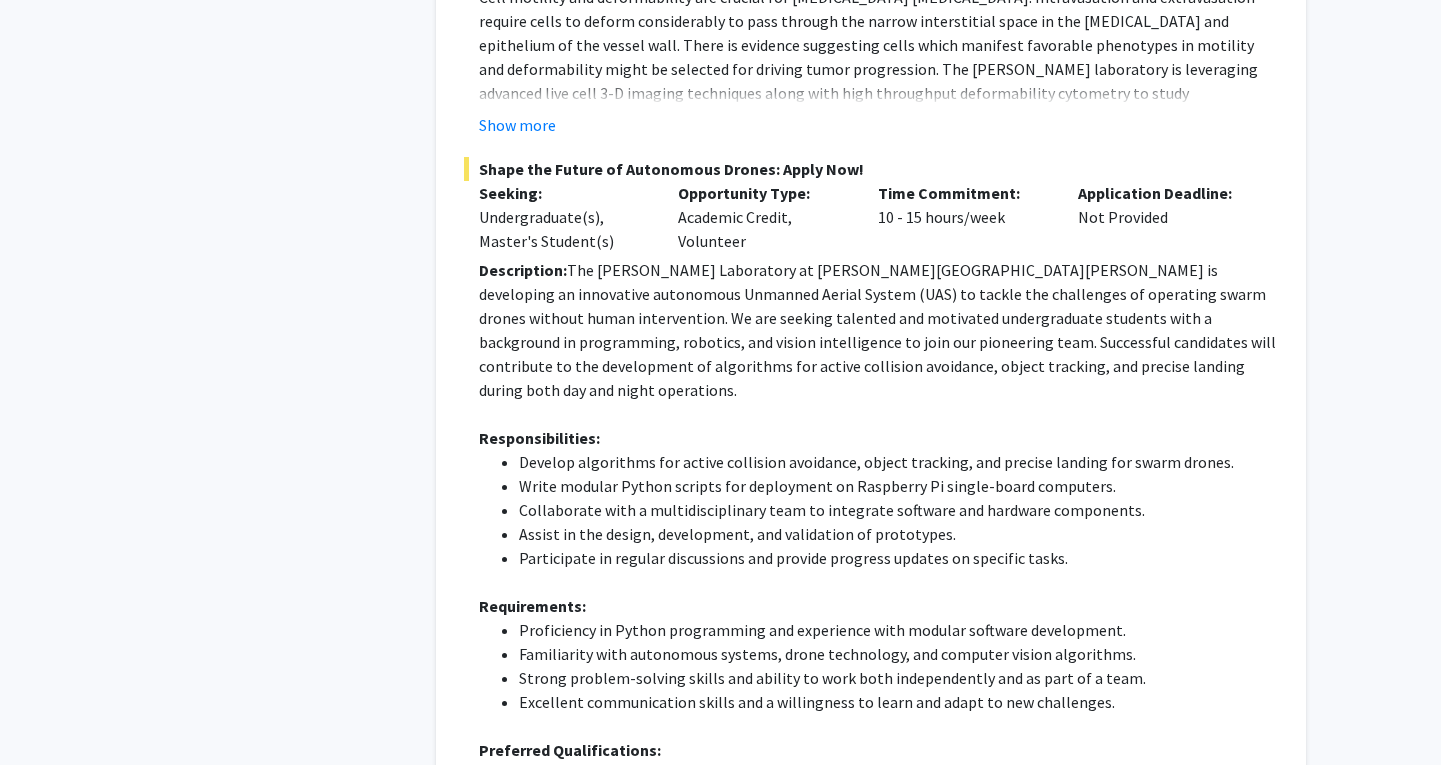 scroll, scrollTop: 6669, scrollLeft: 0, axis: vertical 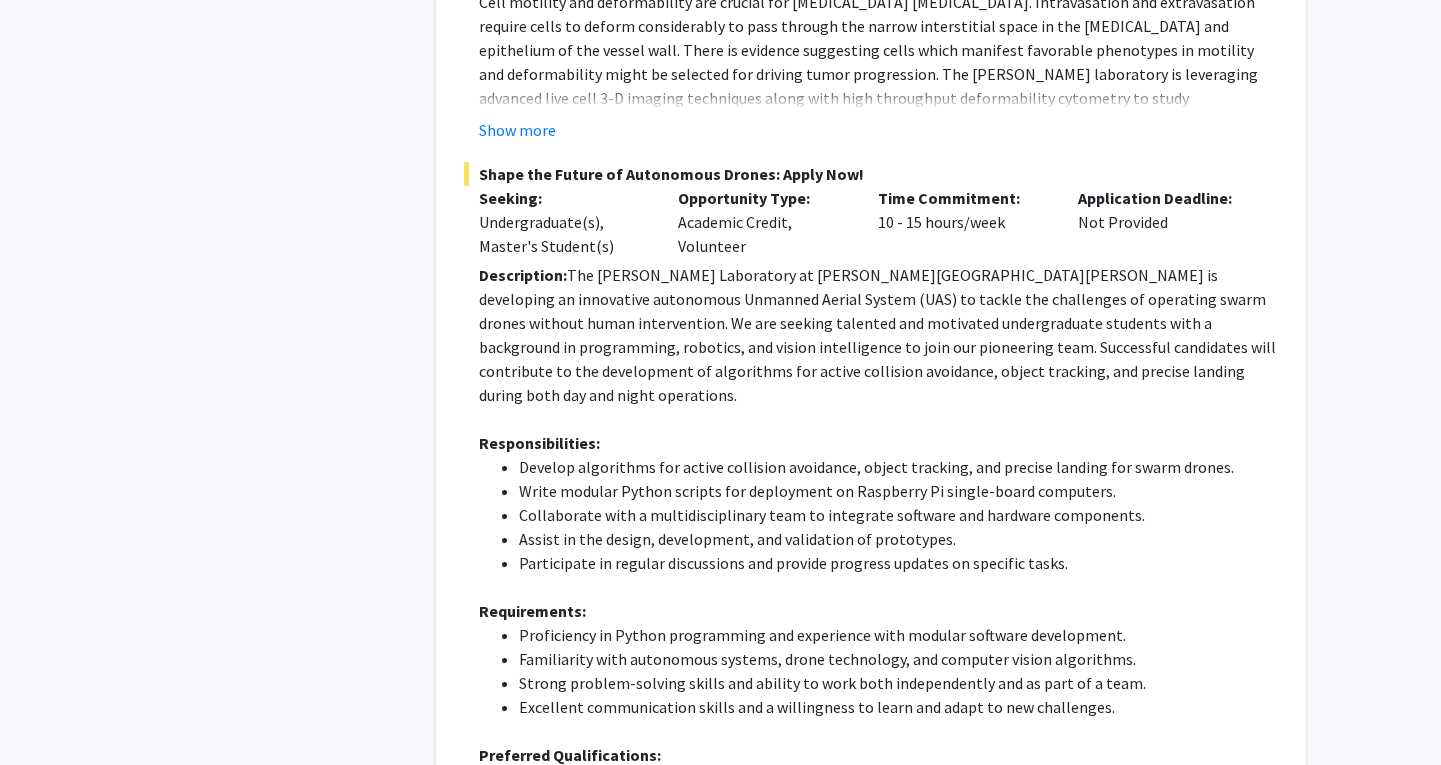 drag, startPoint x: 570, startPoint y: 132, endPoint x: 910, endPoint y: 139, distance: 340.07205 